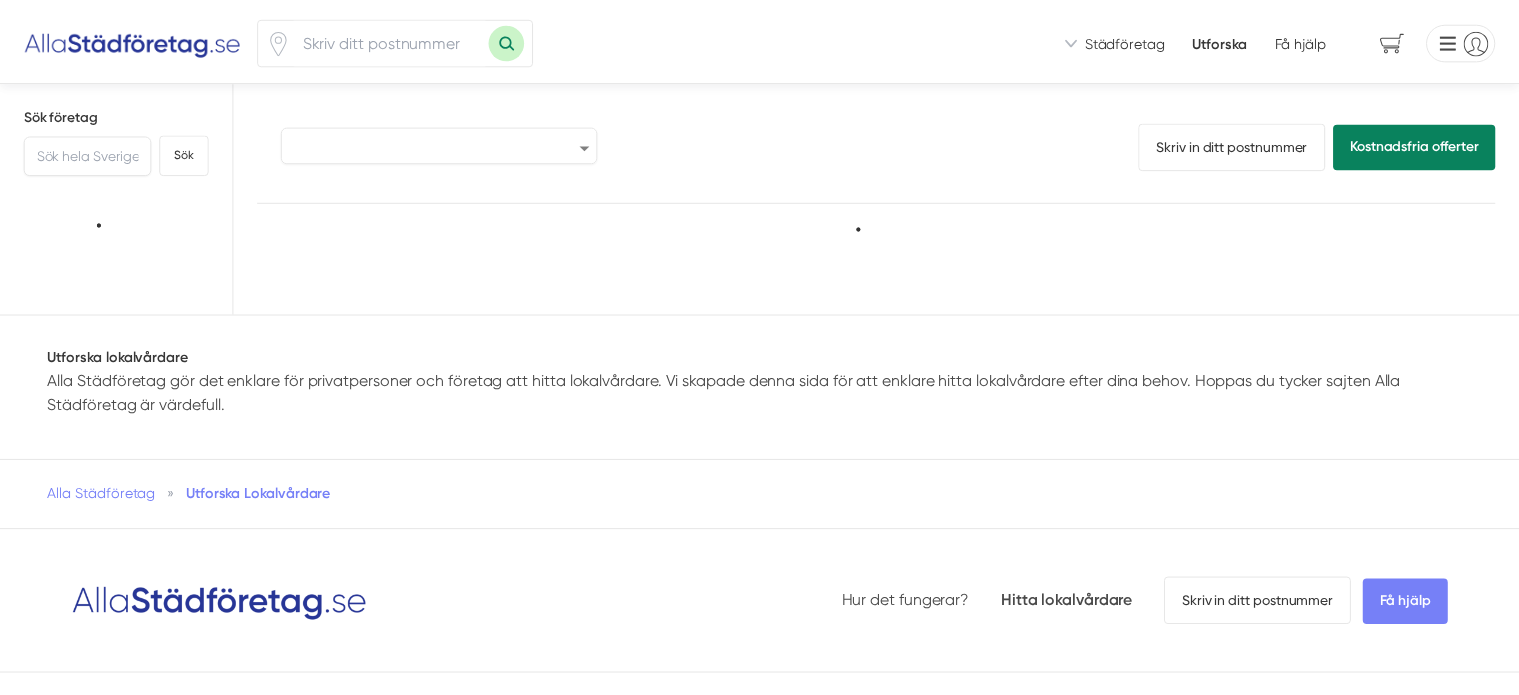 scroll, scrollTop: 0, scrollLeft: 0, axis: both 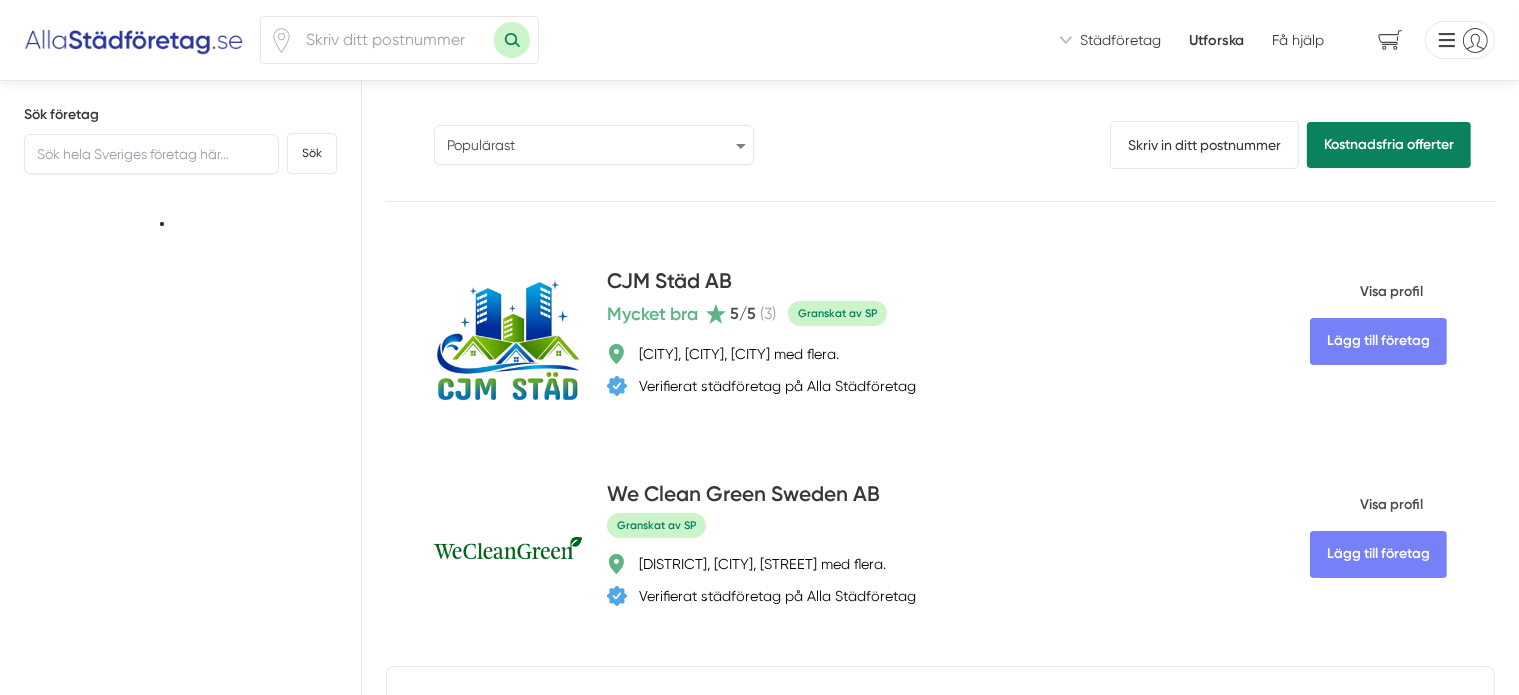 click on "Populärast Högst omdöme Flest omdömen Senaste uppdaterade Nyaste företaget på Alla Städföretag" at bounding box center (594, 145) 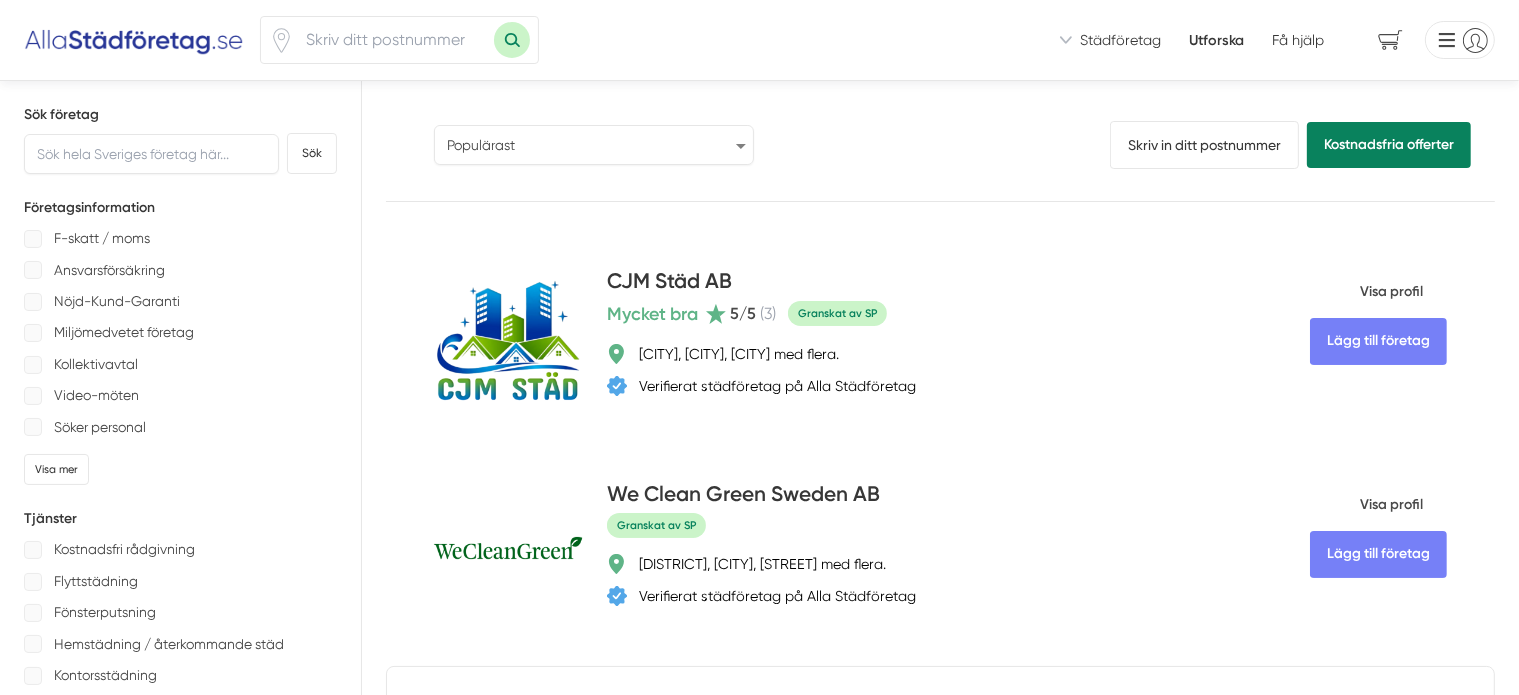 select on "newest-on-platform" 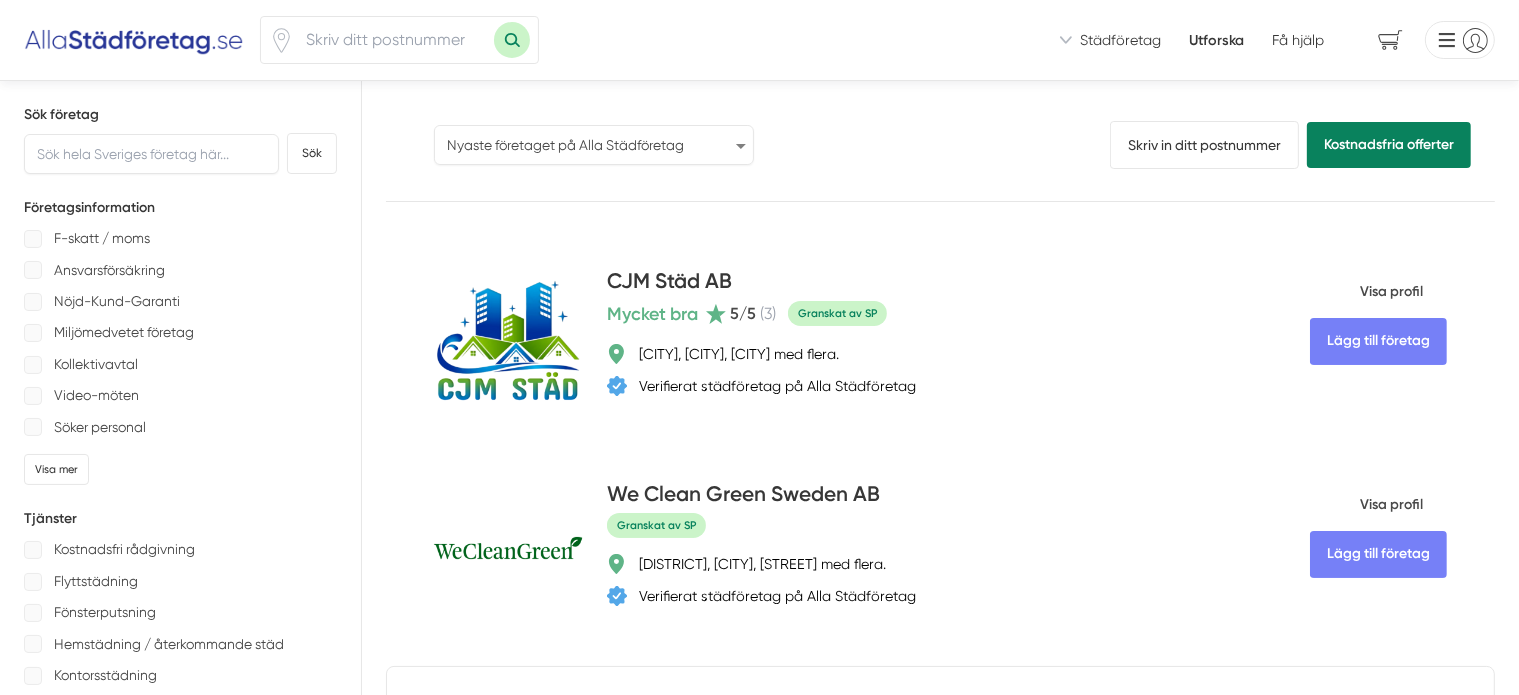 click on "Populärast Högst omdöme Flest omdömen Senaste uppdaterade Nyaste företaget på Alla Städföretag" at bounding box center (594, 145) 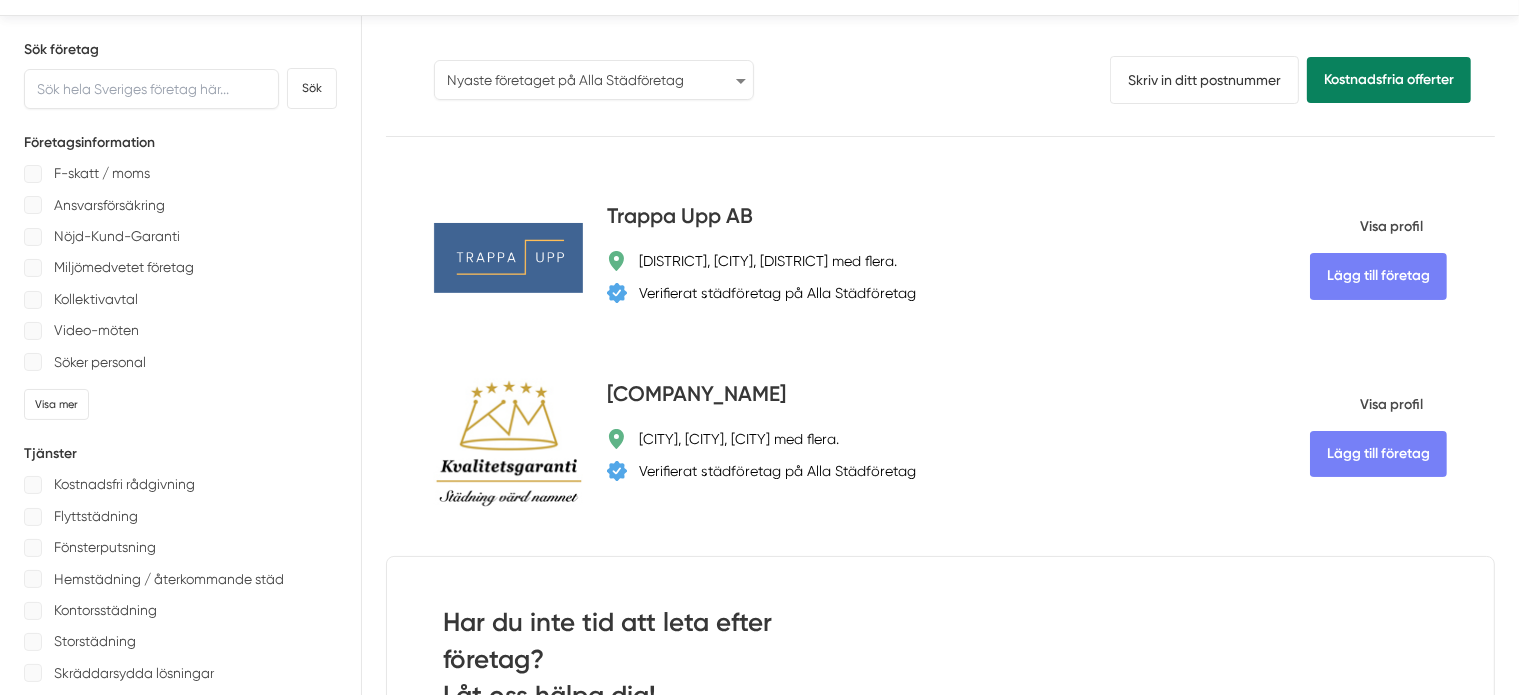 scroll, scrollTop: 200, scrollLeft: 0, axis: vertical 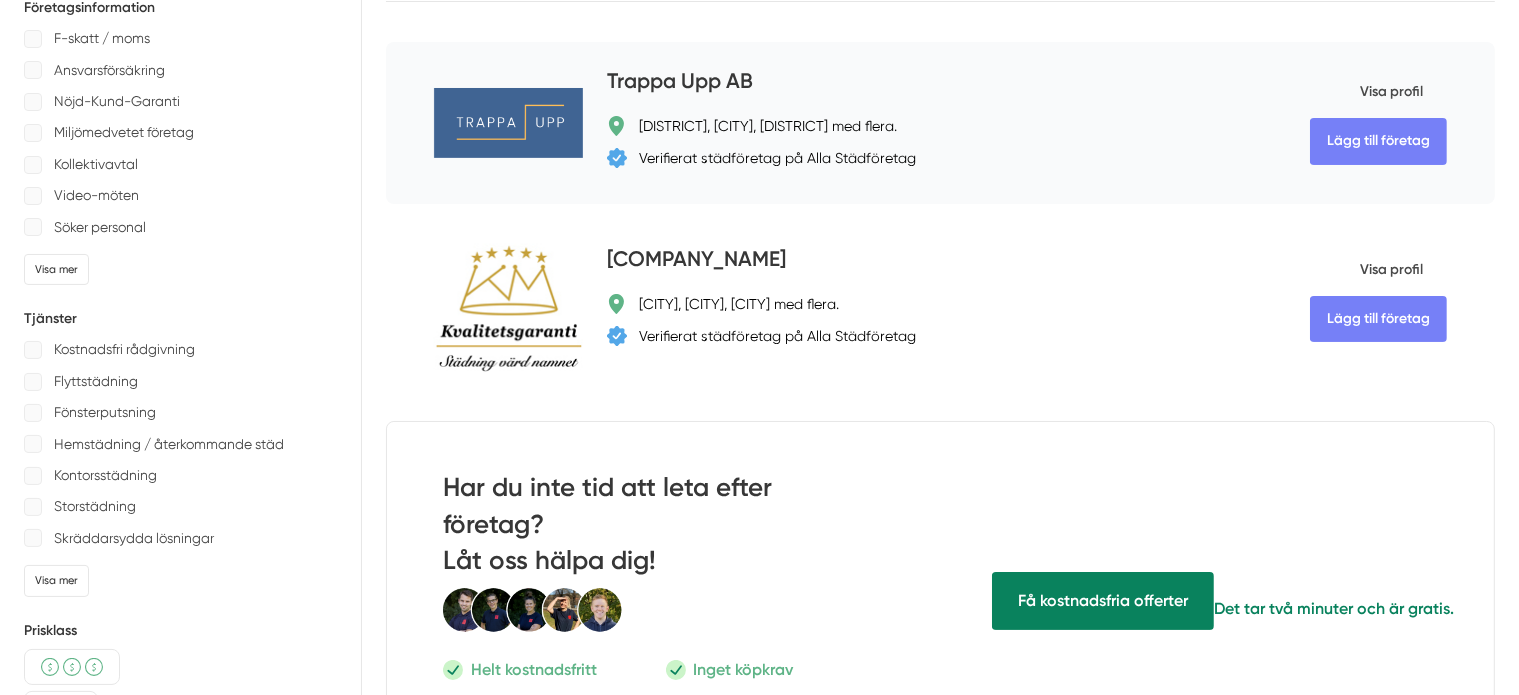 click on "Trappa Upp AB" at bounding box center [680, 82] 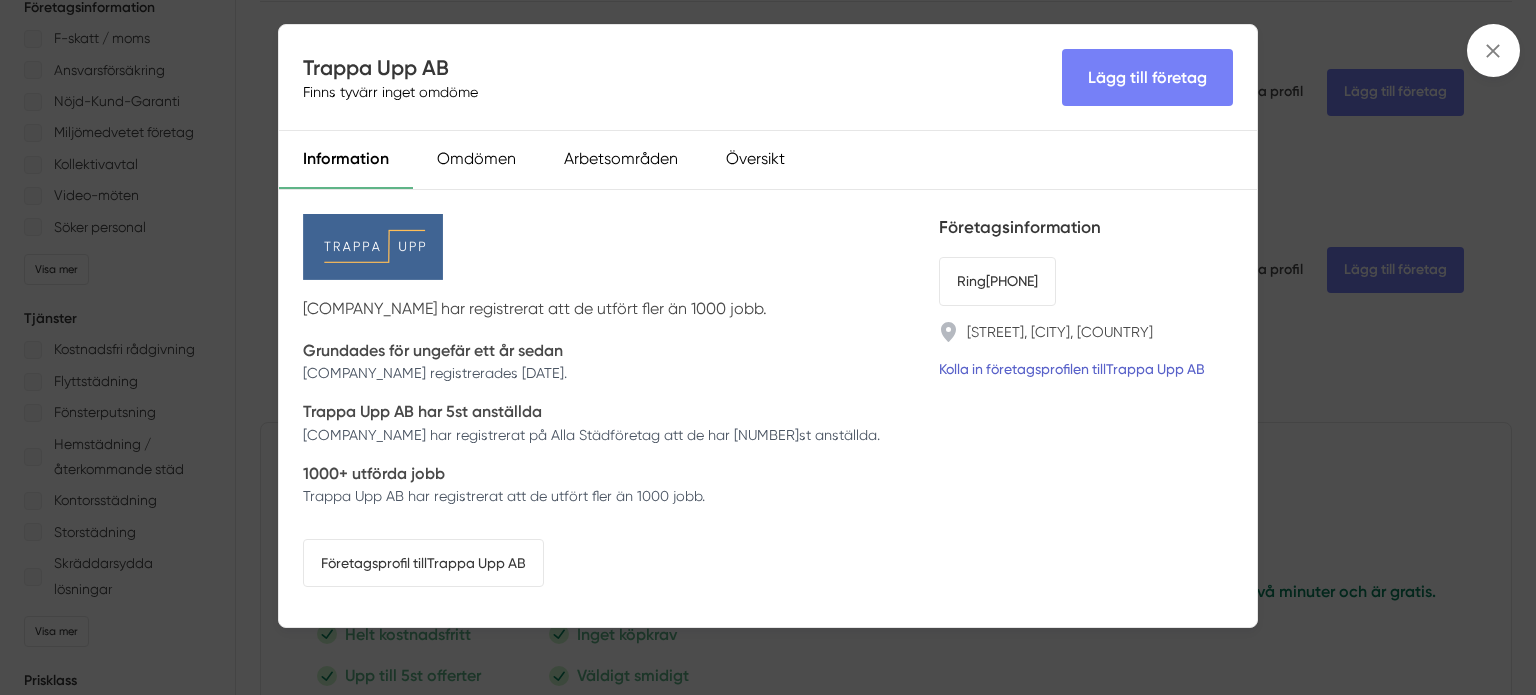 click on "Kolla in företagsprofilen till  Trappa Upp AB" at bounding box center (1072, 369) 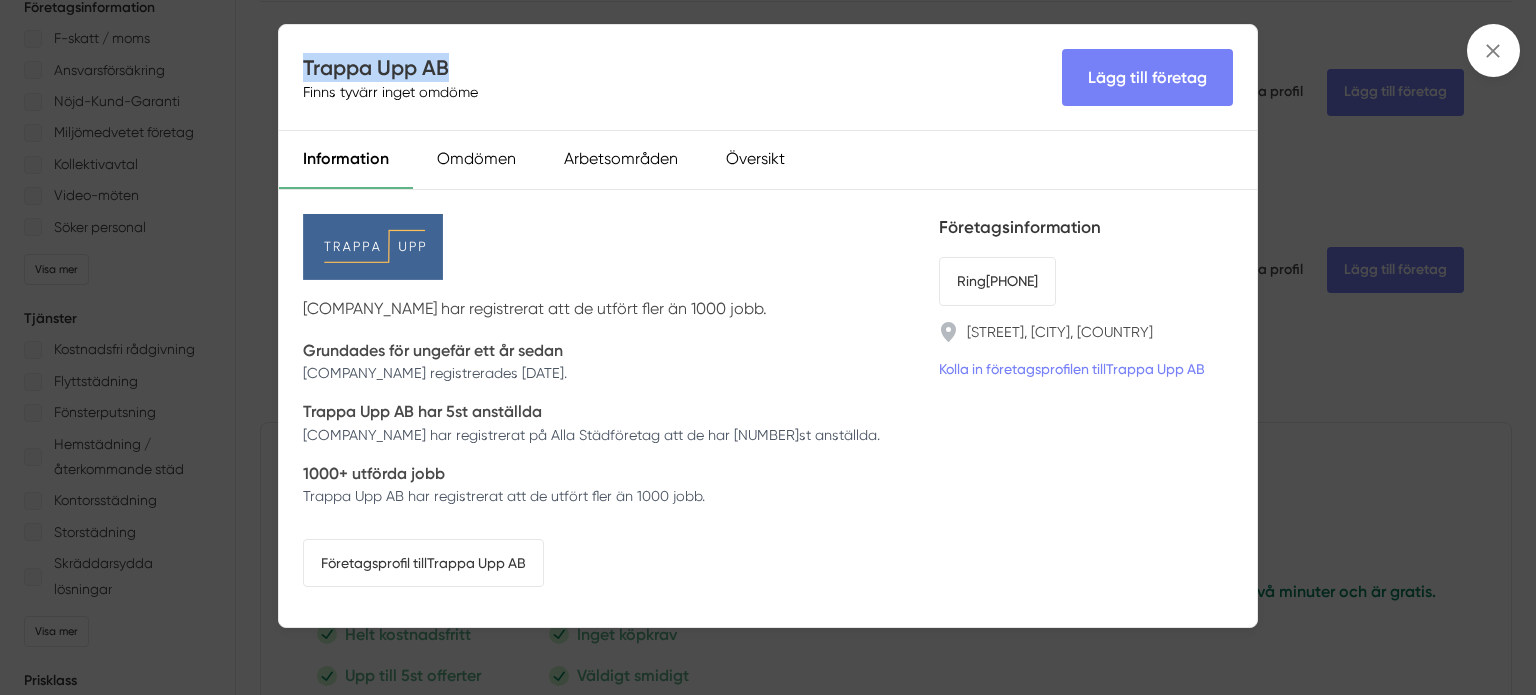 drag, startPoint x: 509, startPoint y: 58, endPoint x: 304, endPoint y: 64, distance: 205.08778 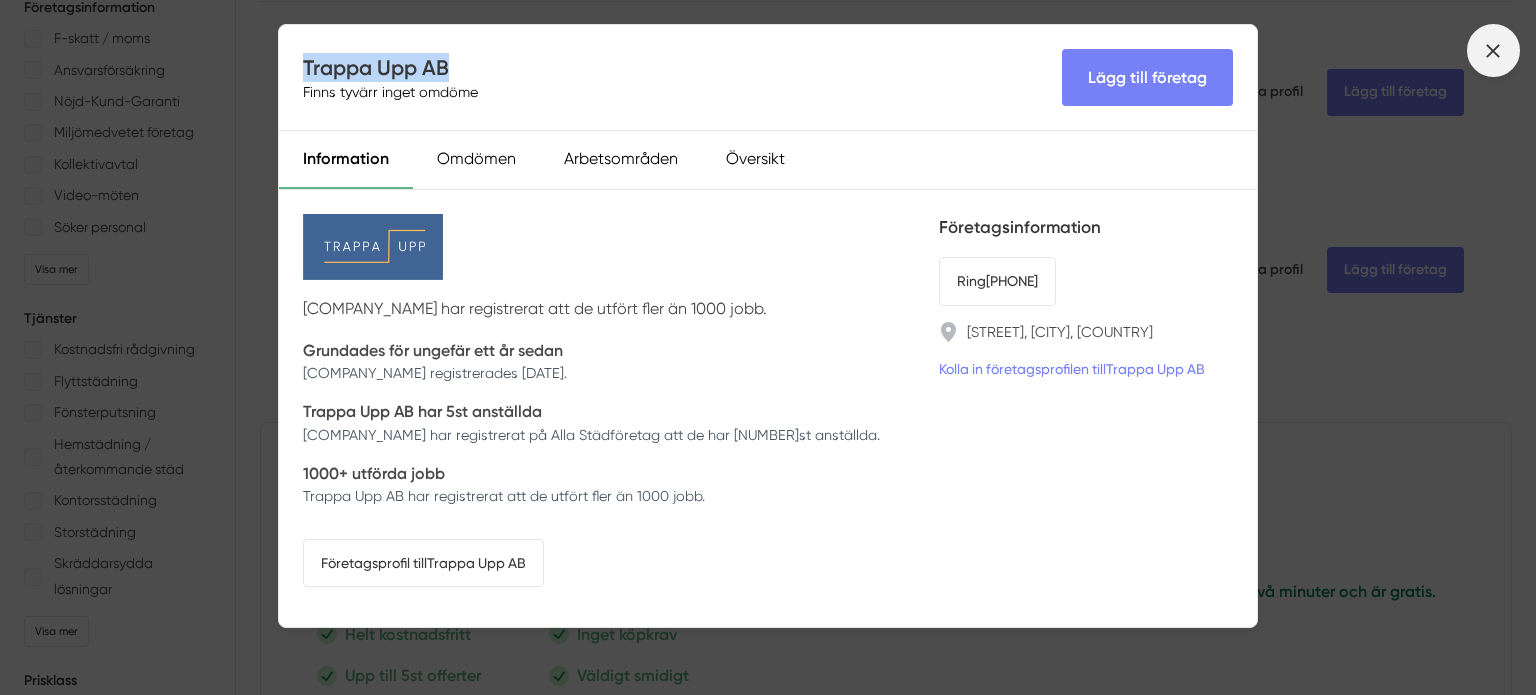click 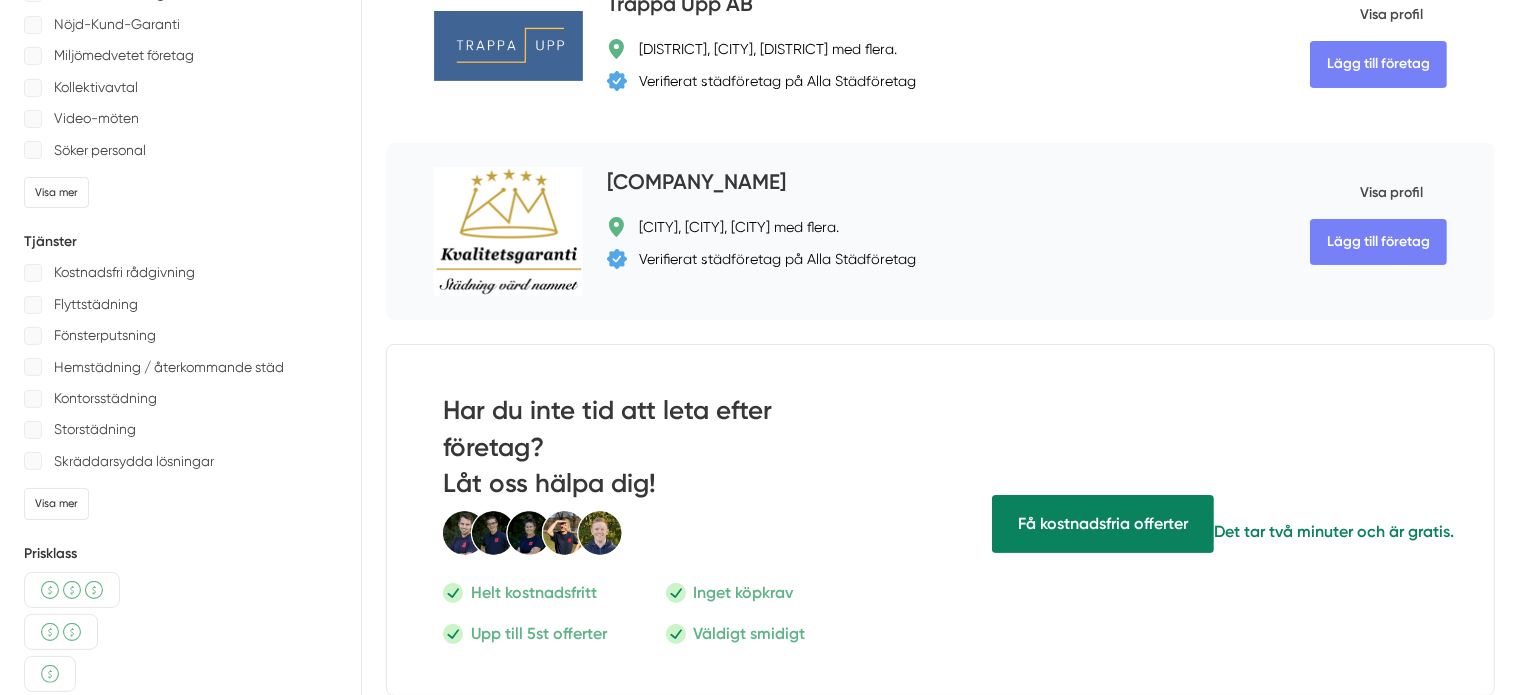 scroll, scrollTop: 300, scrollLeft: 0, axis: vertical 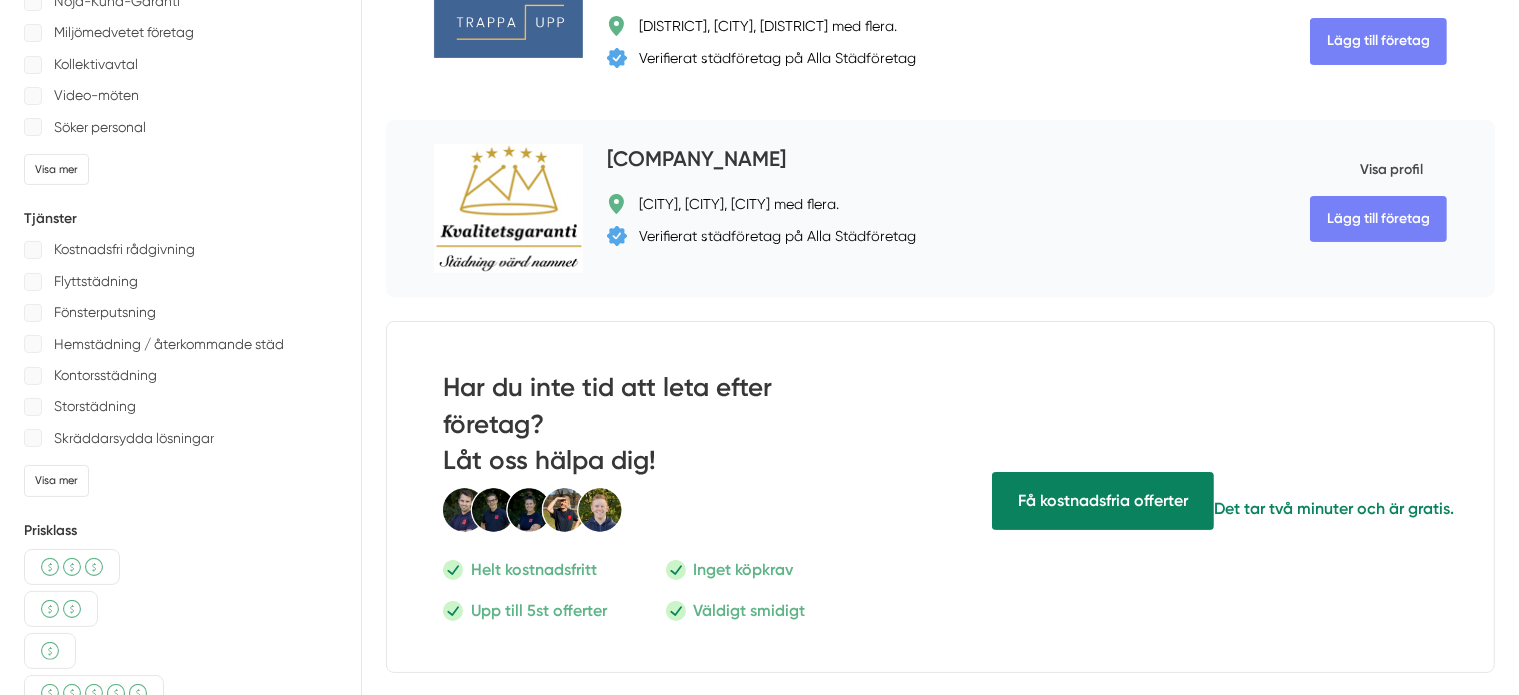 click on "[COMPANY_NAME]" at bounding box center [696, 160] 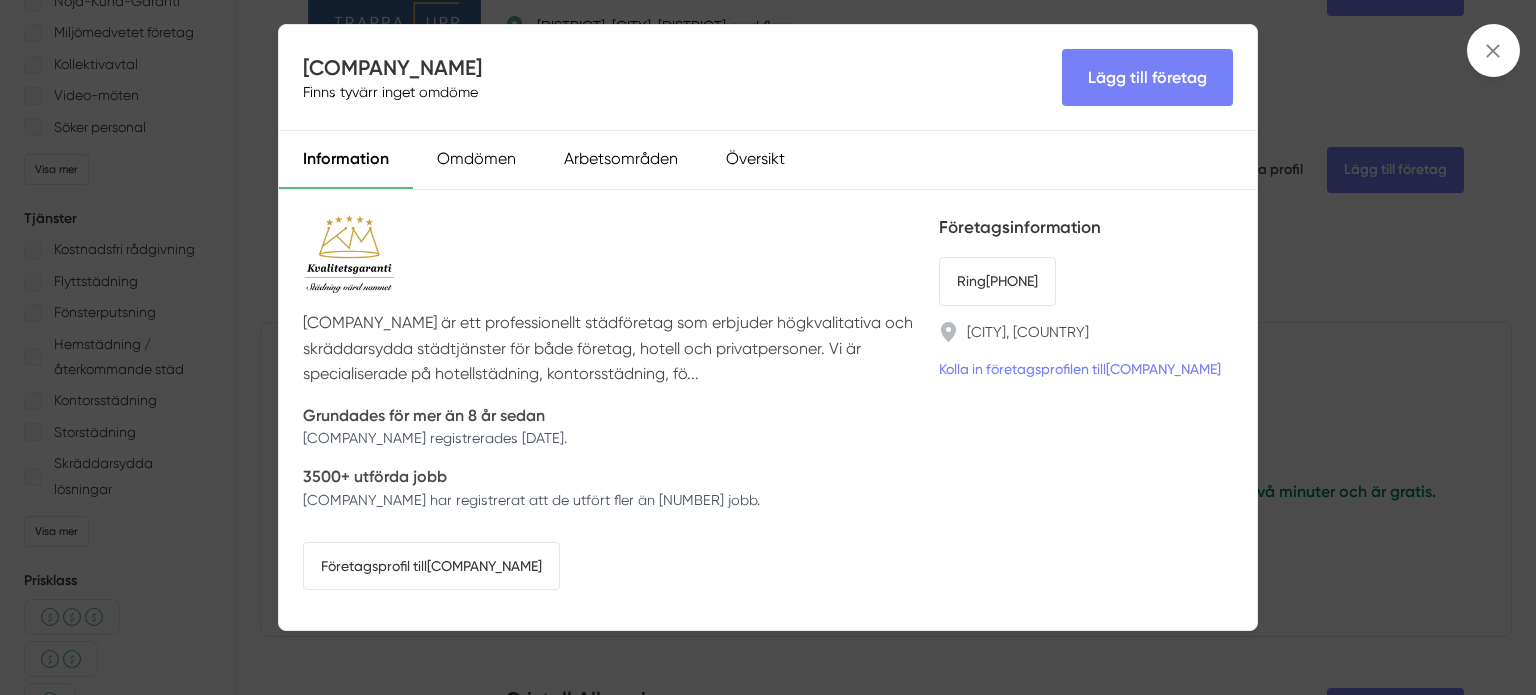 drag, startPoint x: 567, startPoint y: 66, endPoint x: 296, endPoint y: 64, distance: 271.0074 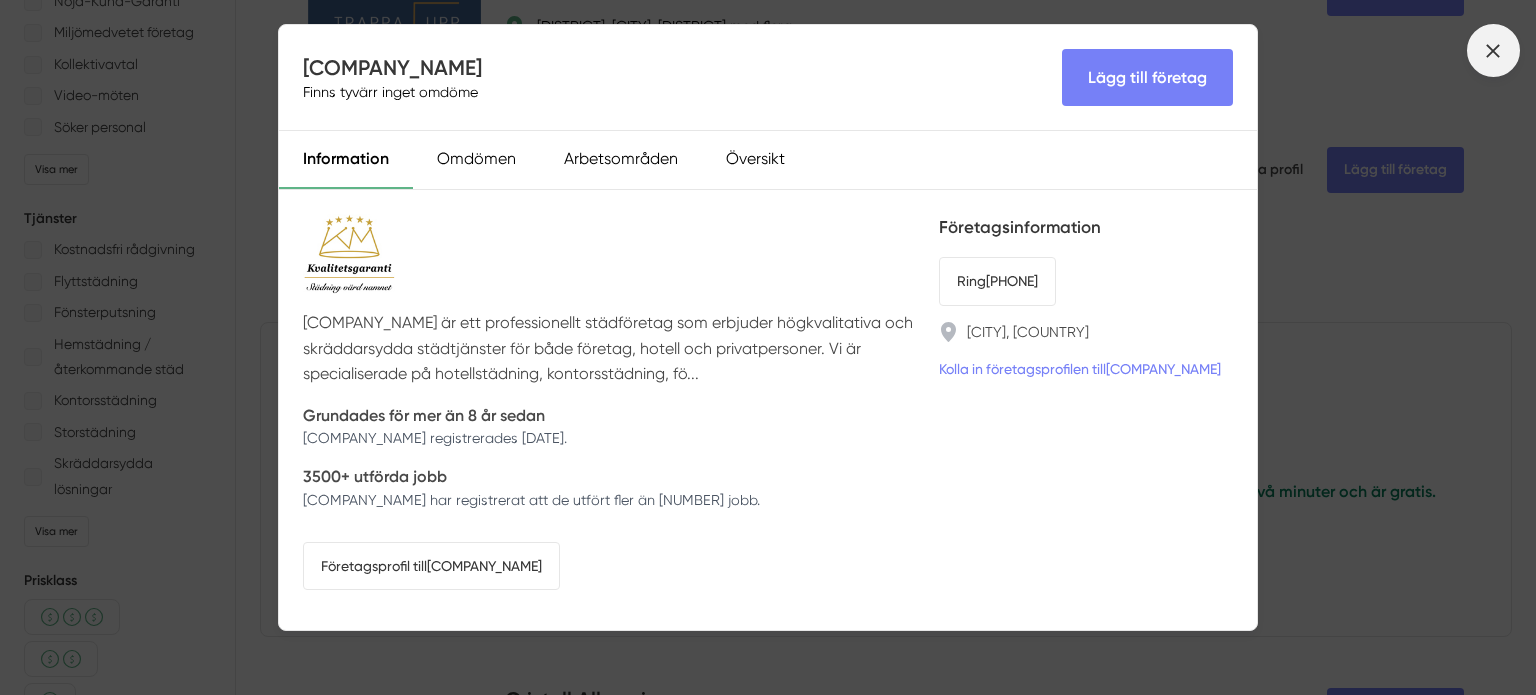 click 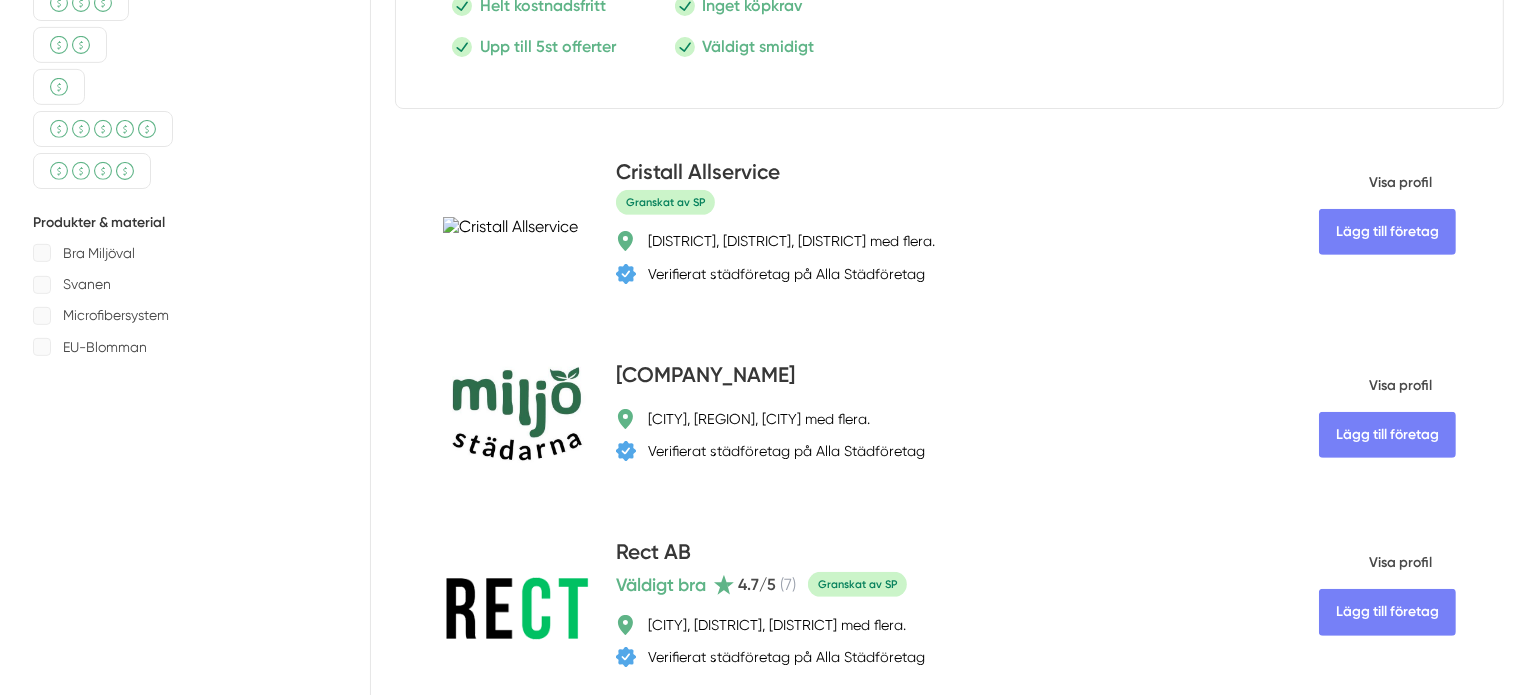 scroll, scrollTop: 900, scrollLeft: 0, axis: vertical 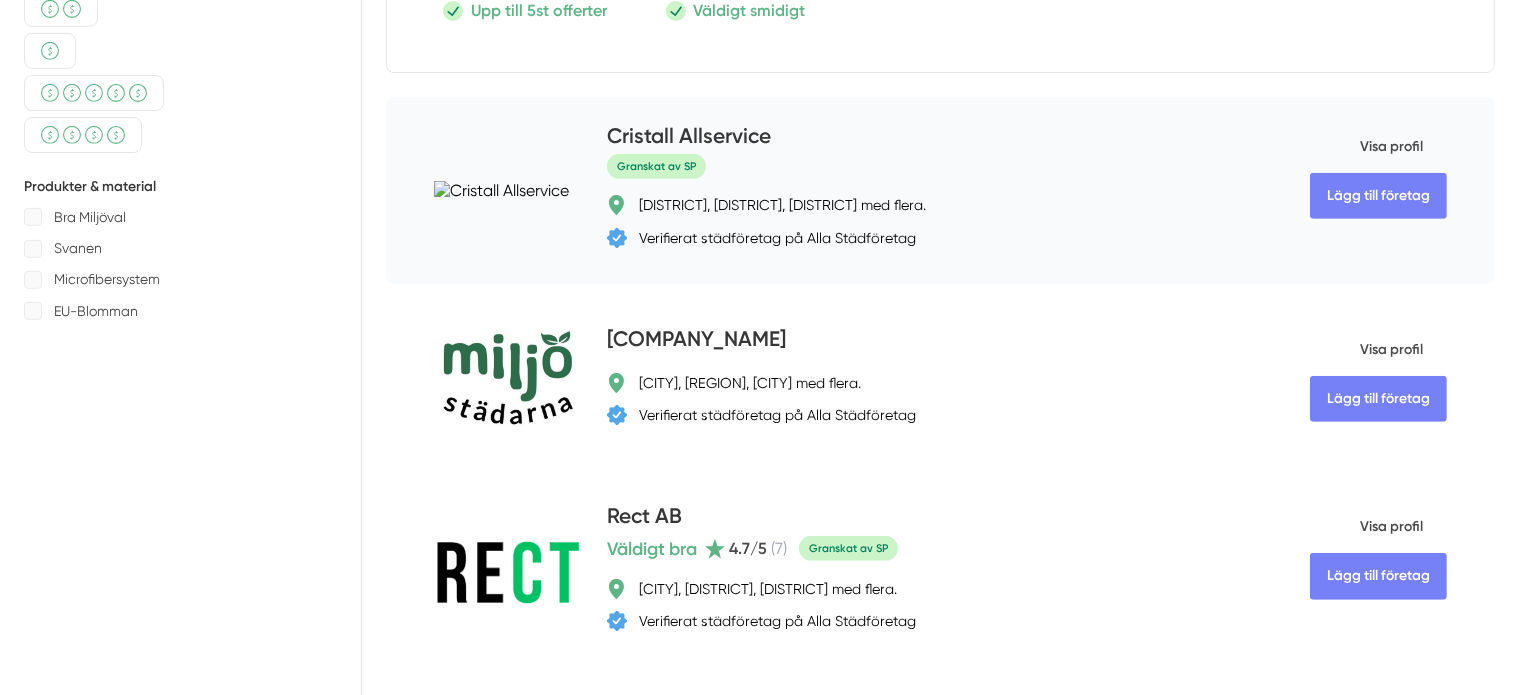 click on "Cristall Allservice" at bounding box center [689, 137] 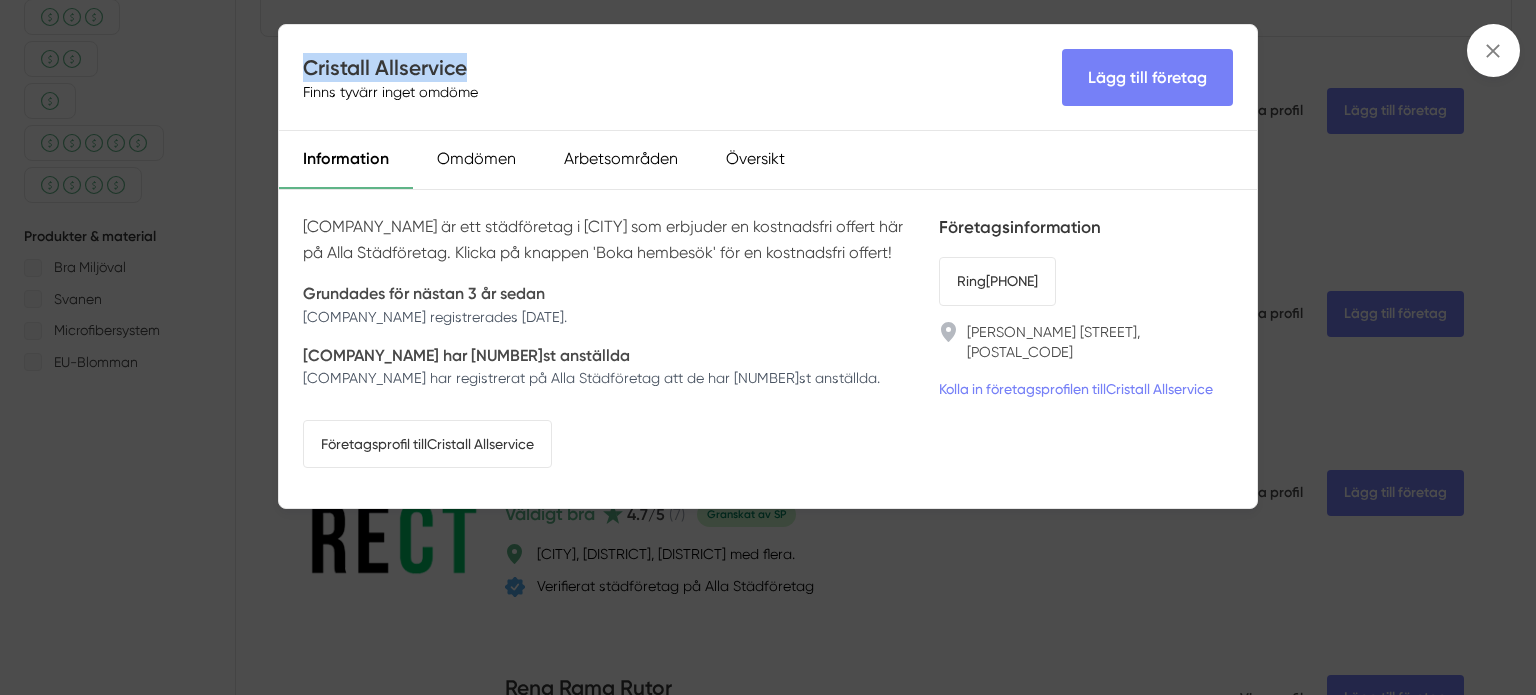 drag, startPoint x: 504, startPoint y: 66, endPoint x: 305, endPoint y: 67, distance: 199.00252 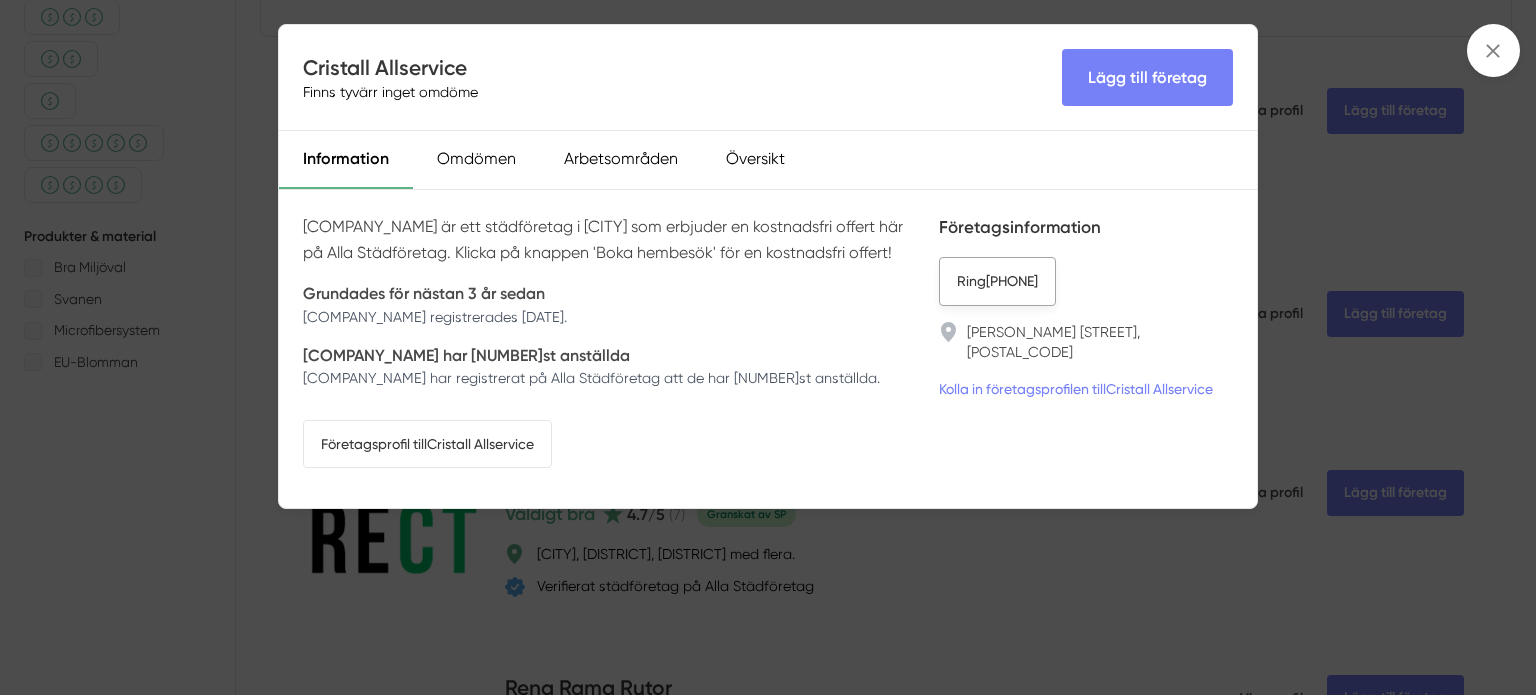 drag, startPoint x: 1130, startPoint y: 274, endPoint x: 944, endPoint y: 276, distance: 186.01076 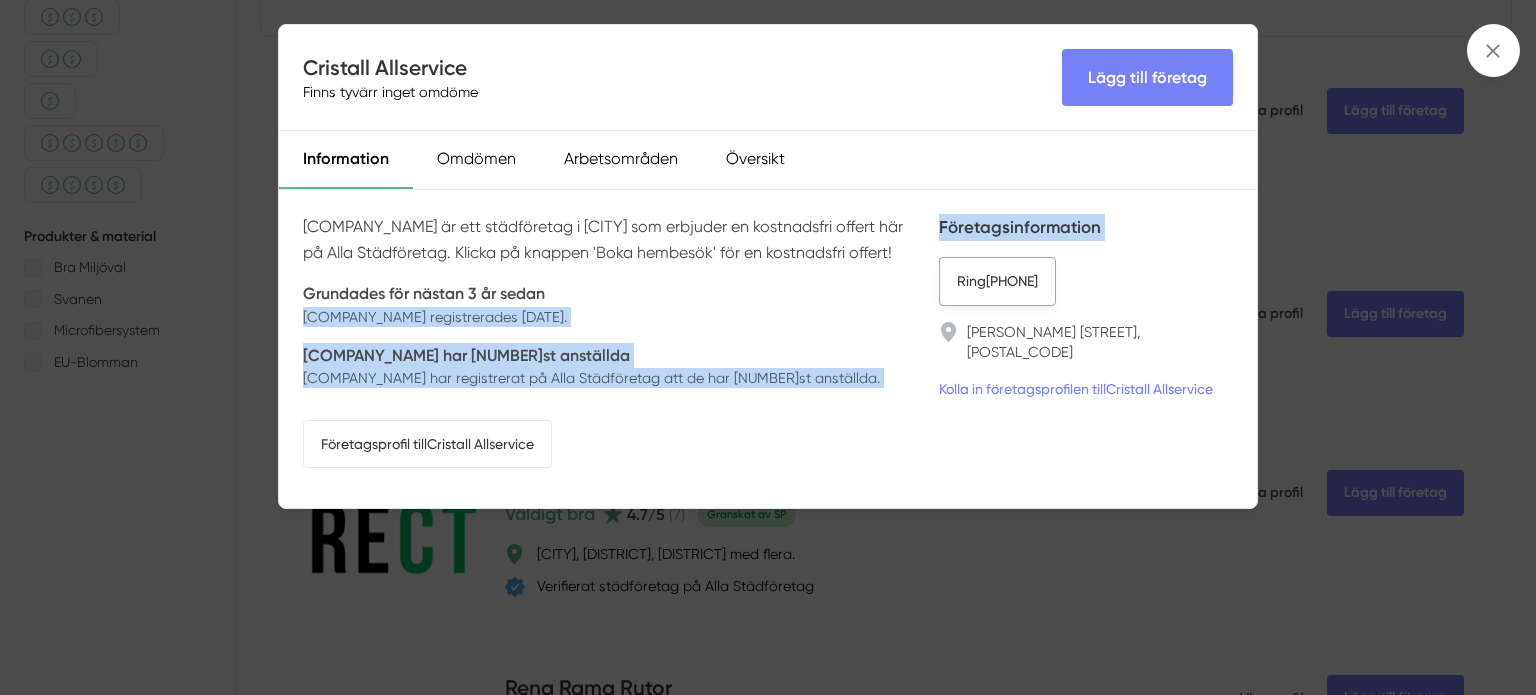 drag, startPoint x: 924, startPoint y: 279, endPoint x: 1044, endPoint y: 282, distance: 120.03749 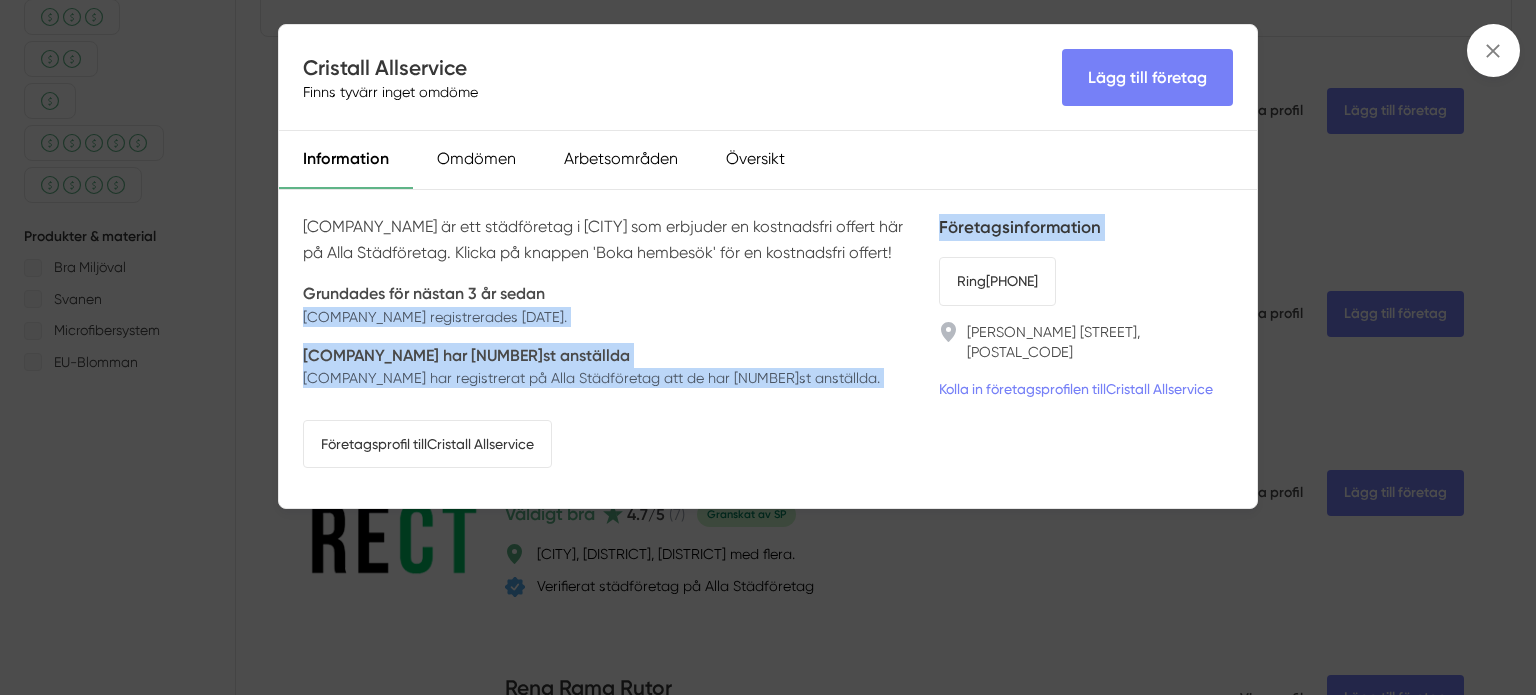 click on "Ring [PHONE]" at bounding box center [1086, 281] 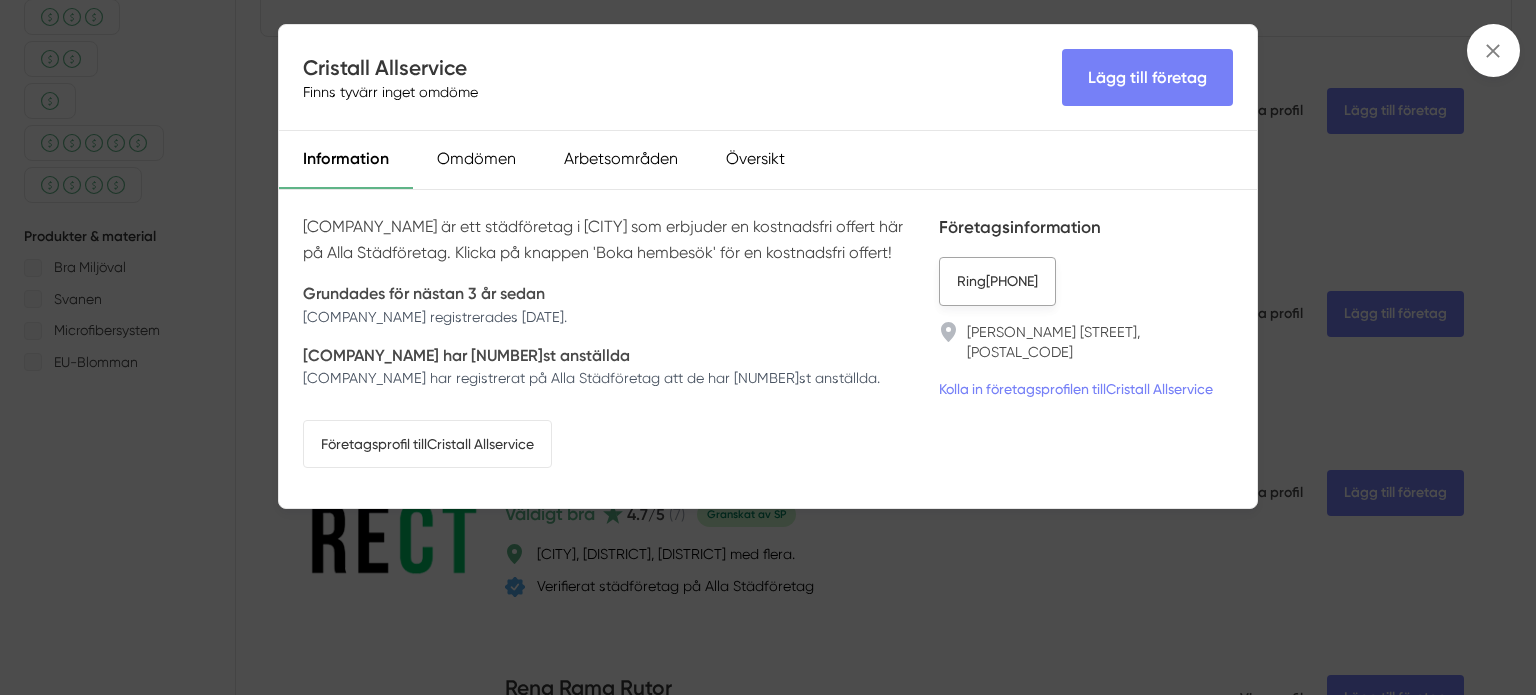 drag, startPoint x: 1064, startPoint y: 275, endPoint x: 949, endPoint y: 282, distance: 115.212845 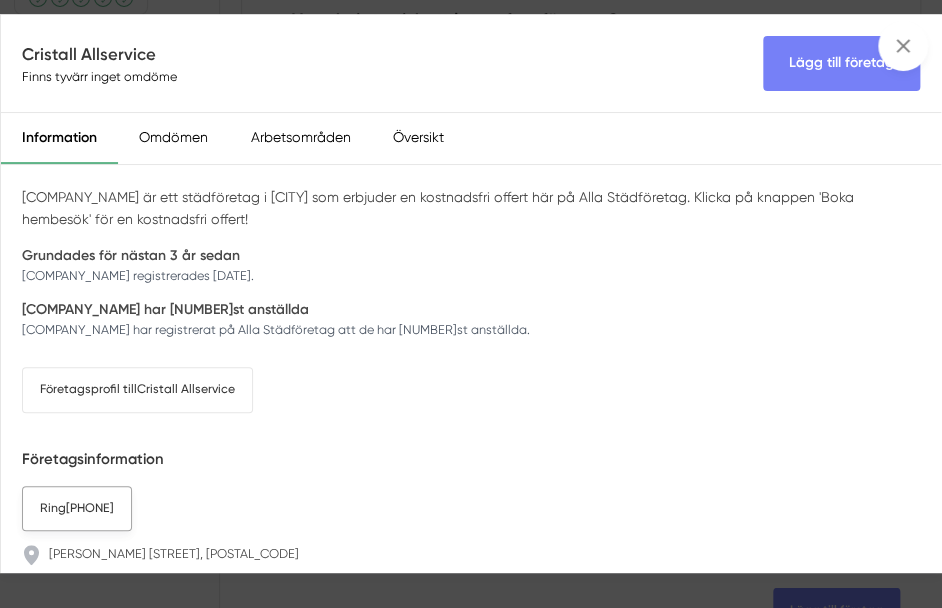 scroll, scrollTop: 892, scrollLeft: 0, axis: vertical 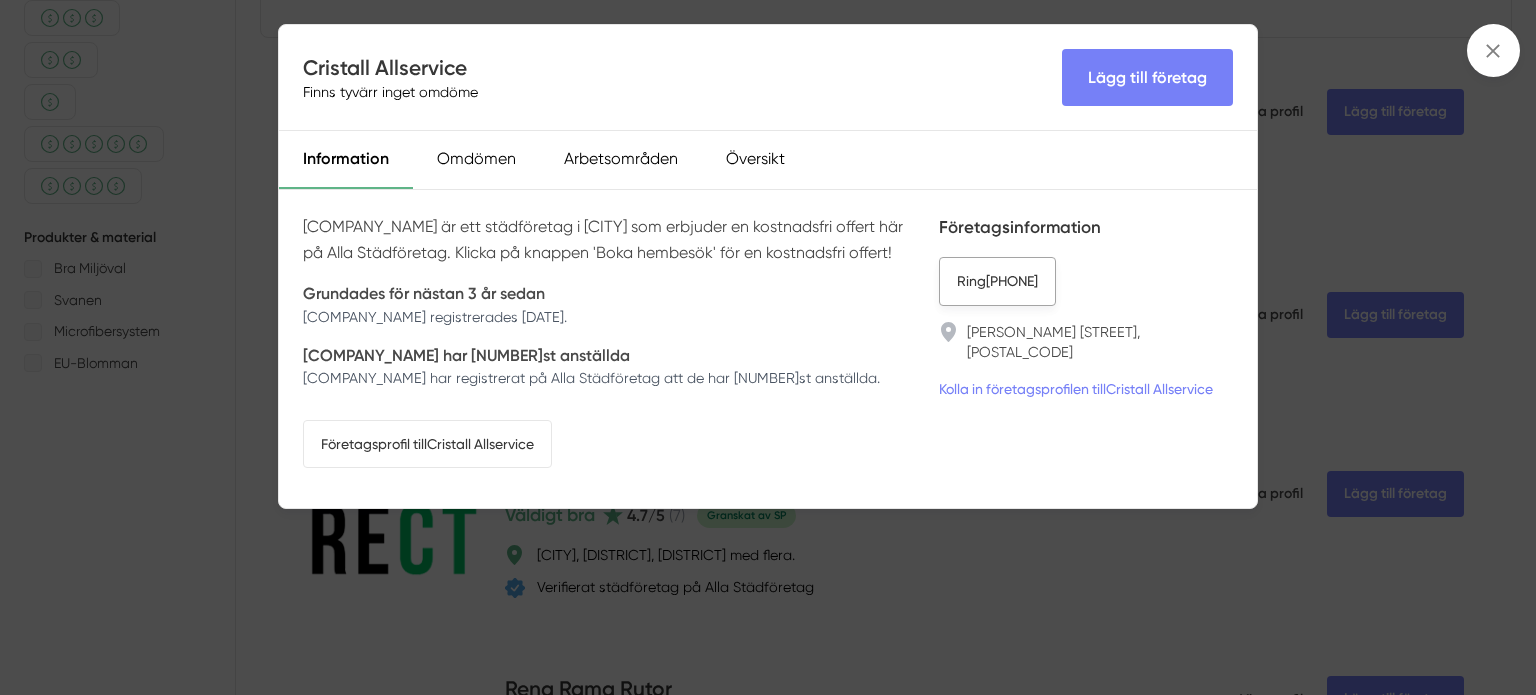 click on "Ring [PHONE]" at bounding box center [997, 281] 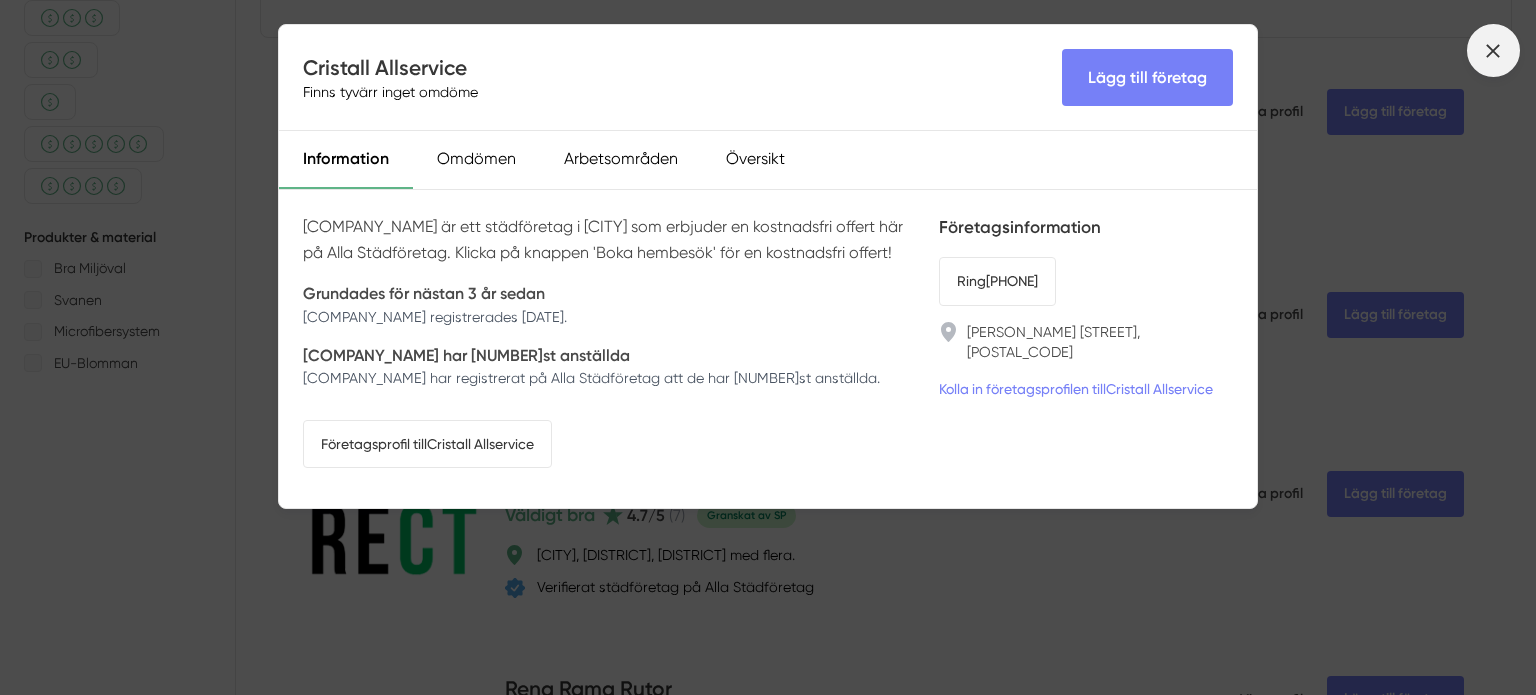 click 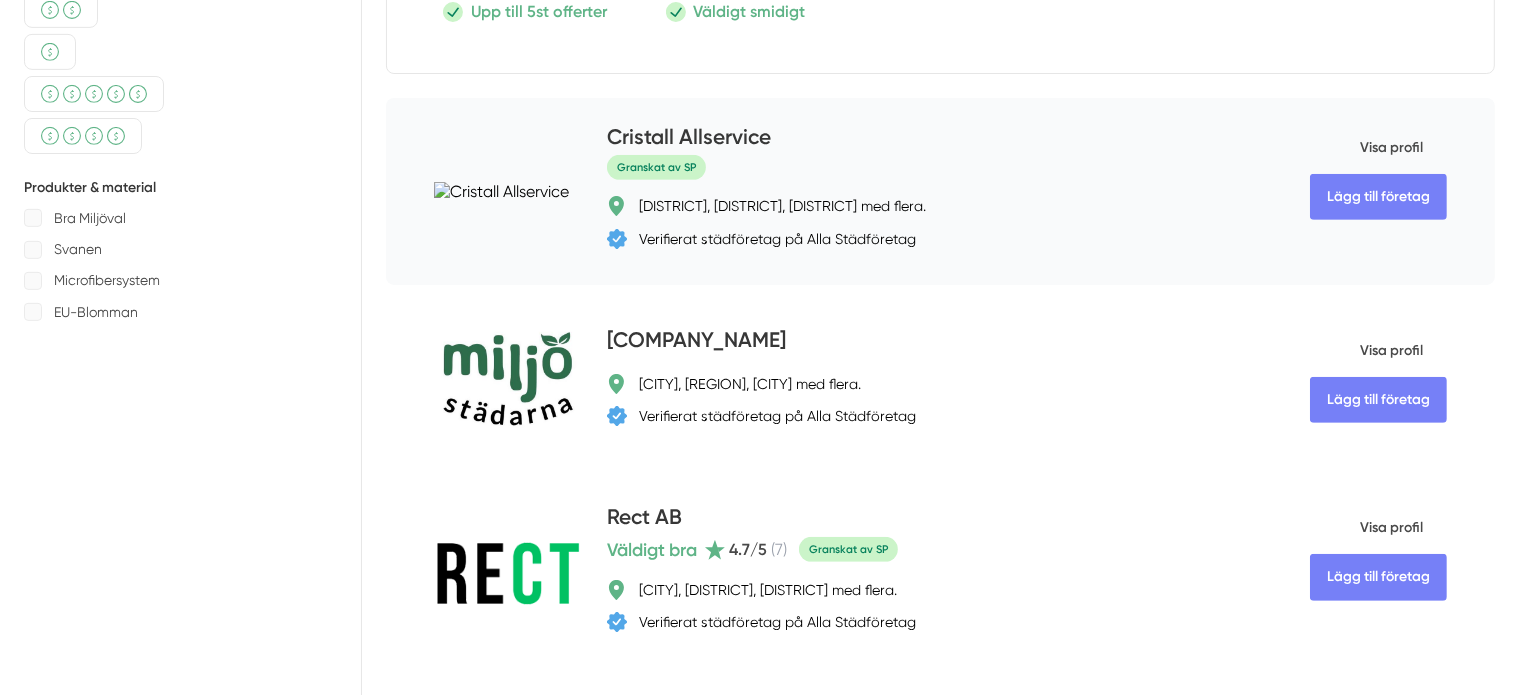 scroll, scrollTop: 999, scrollLeft: 0, axis: vertical 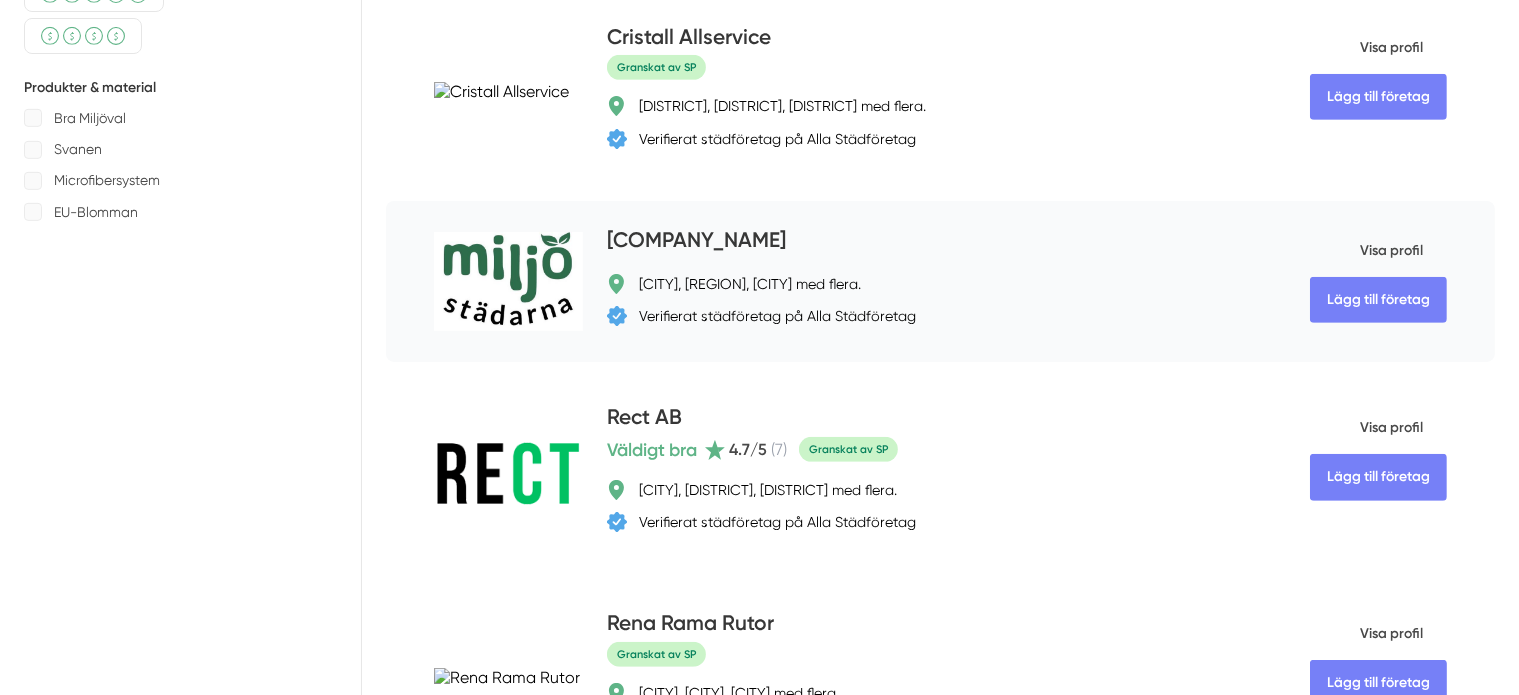 click on "[COMPANY_NAME]" at bounding box center (696, 241) 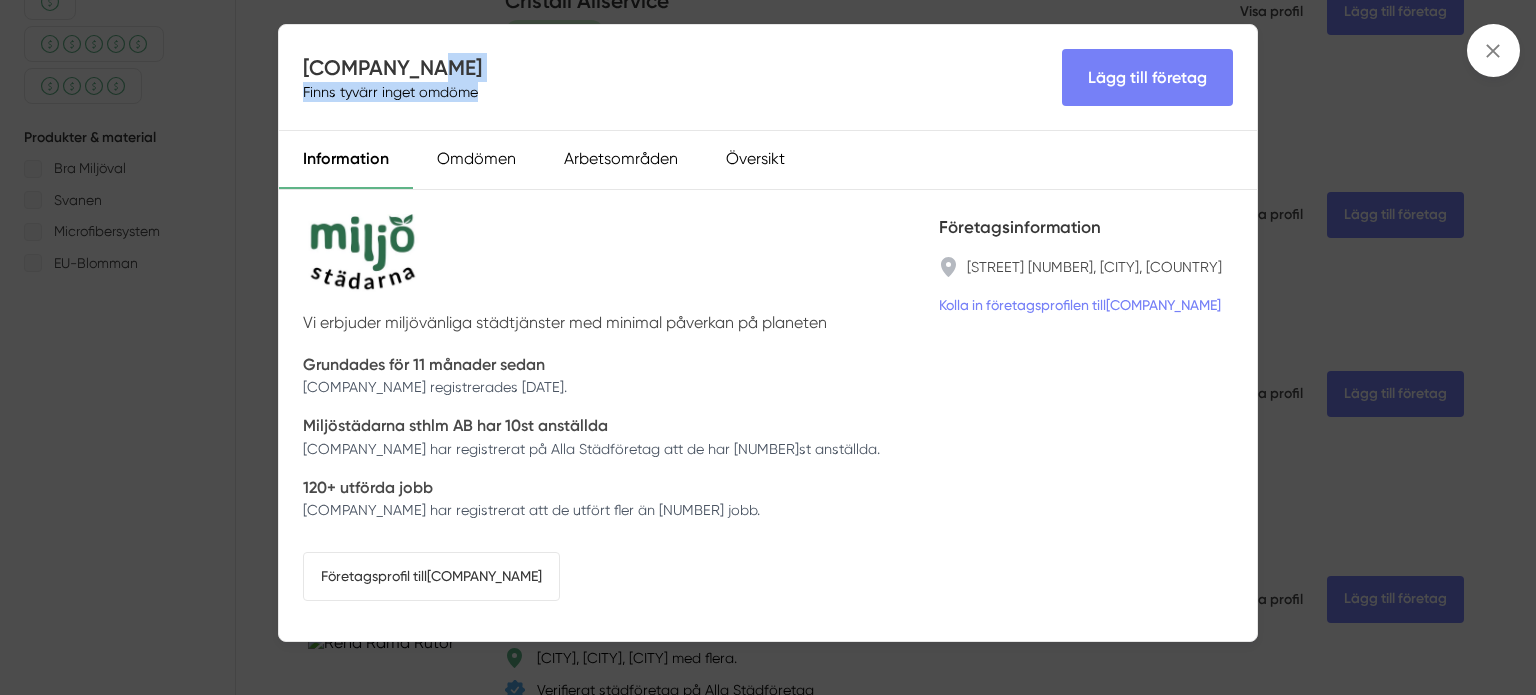 drag, startPoint x: 521, startPoint y: 79, endPoint x: 412, endPoint y: 78, distance: 109.004585 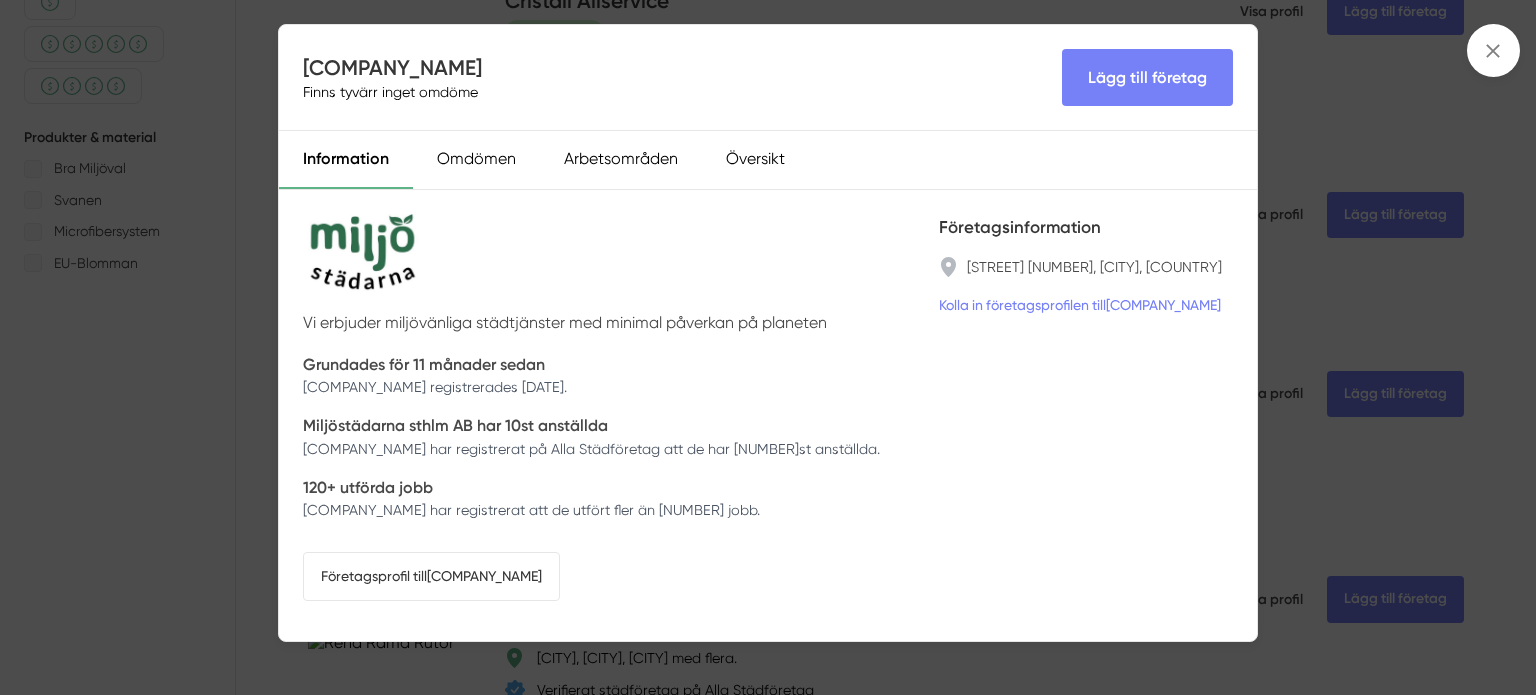 drag, startPoint x: 444, startPoint y: 57, endPoint x: 307, endPoint y: 67, distance: 137.36447 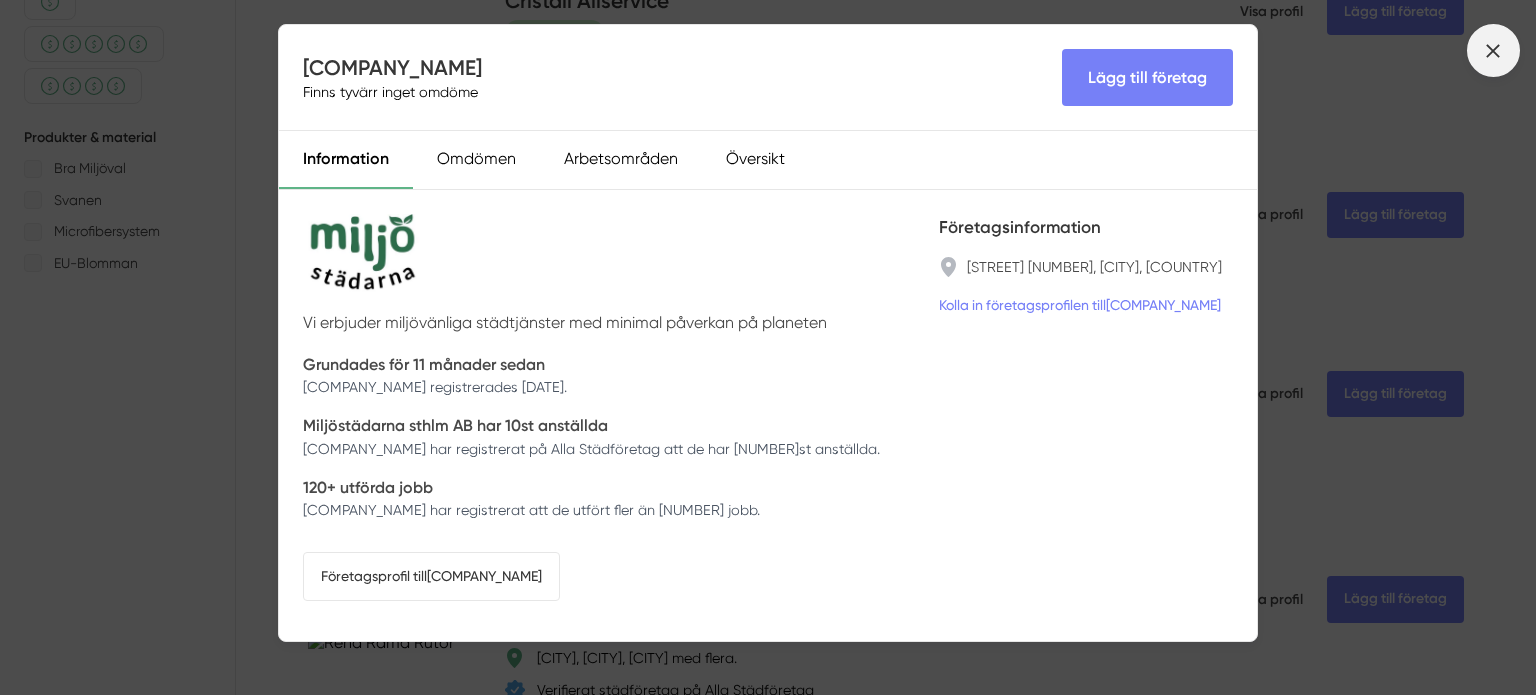 click at bounding box center [1493, 50] 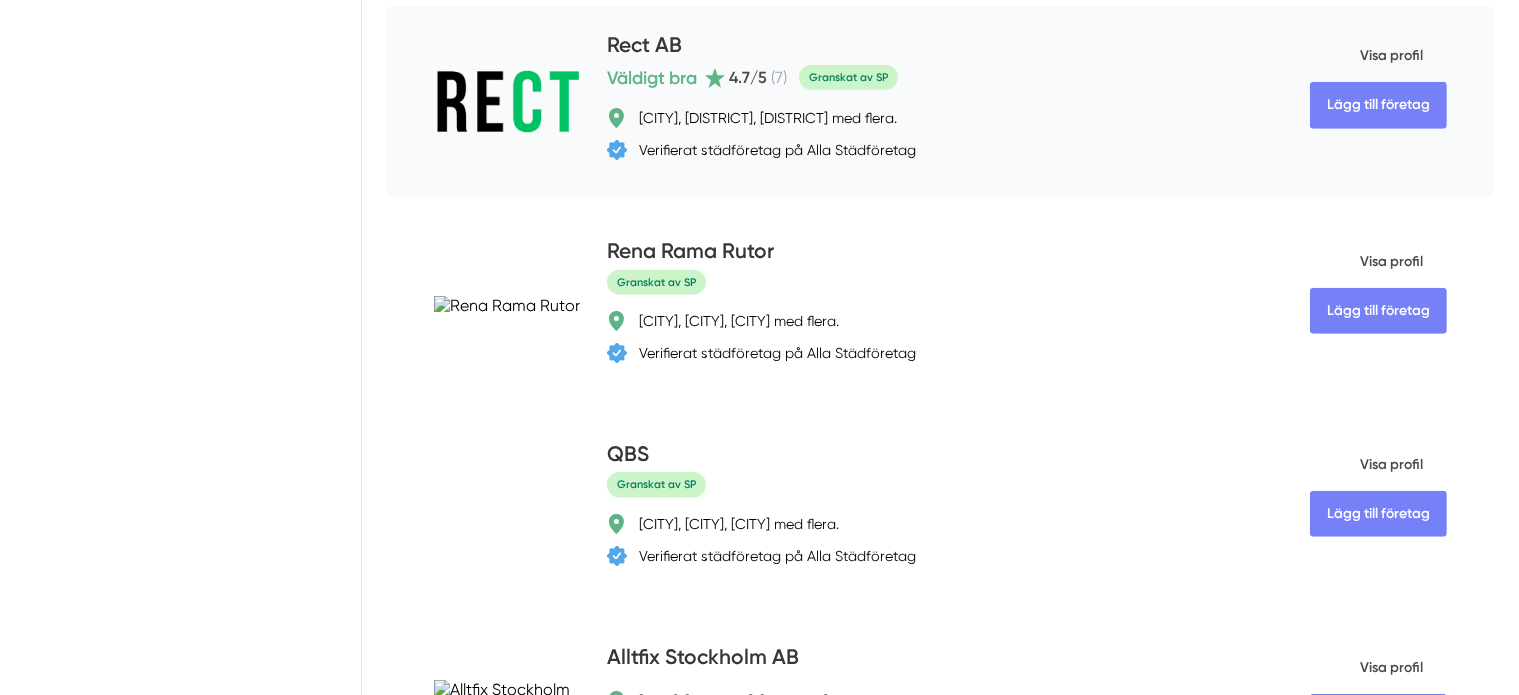 scroll, scrollTop: 1399, scrollLeft: 0, axis: vertical 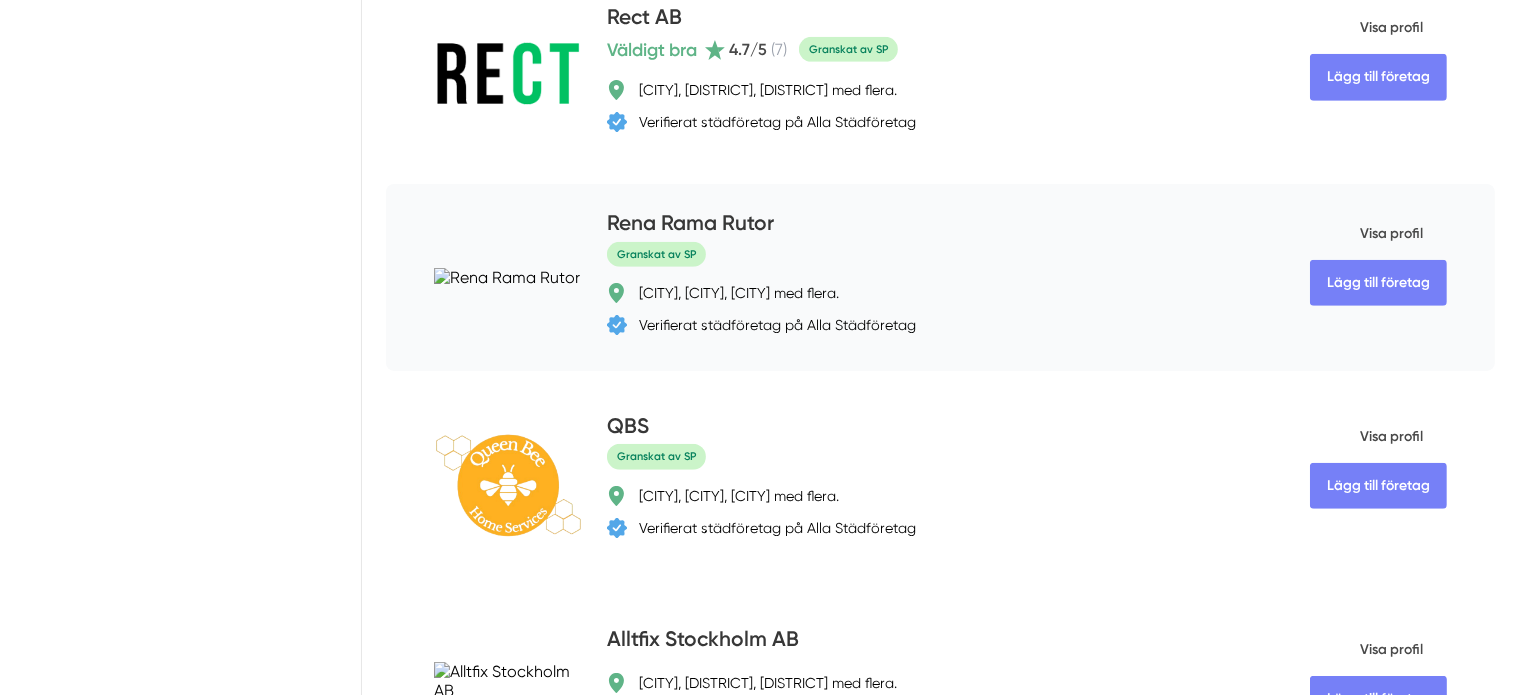 click on "Rena Rama Rutor" at bounding box center (690, 224) 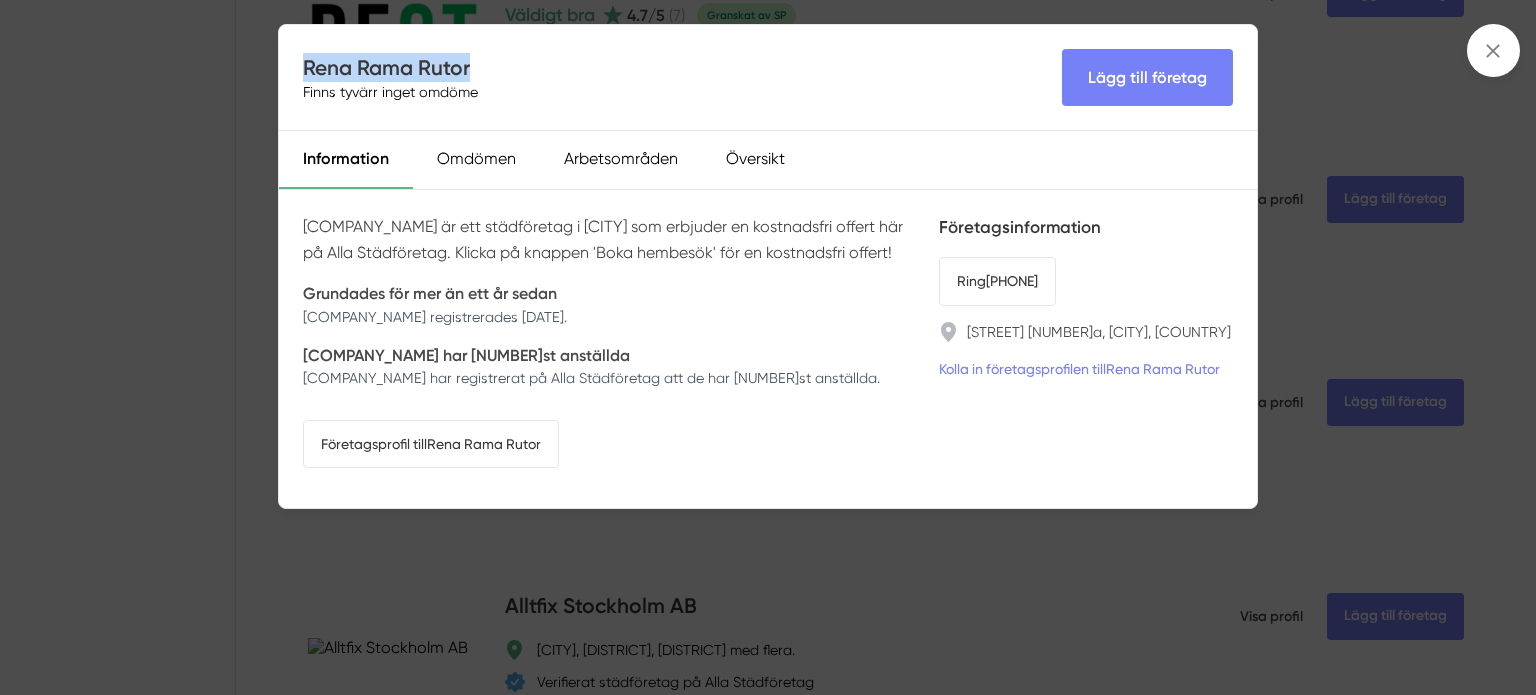 drag, startPoint x: 494, startPoint y: 73, endPoint x: 301, endPoint y: 75, distance: 193.01036 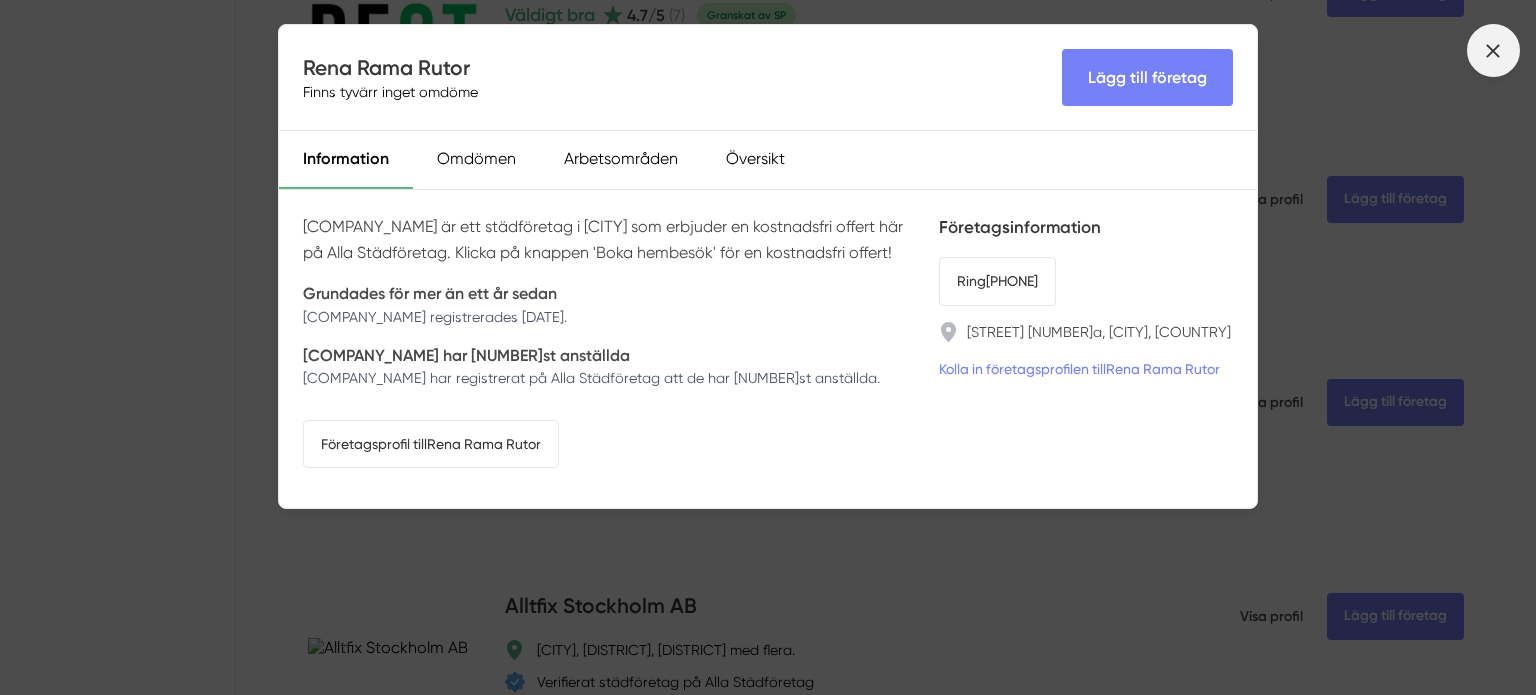 click at bounding box center [1493, 50] 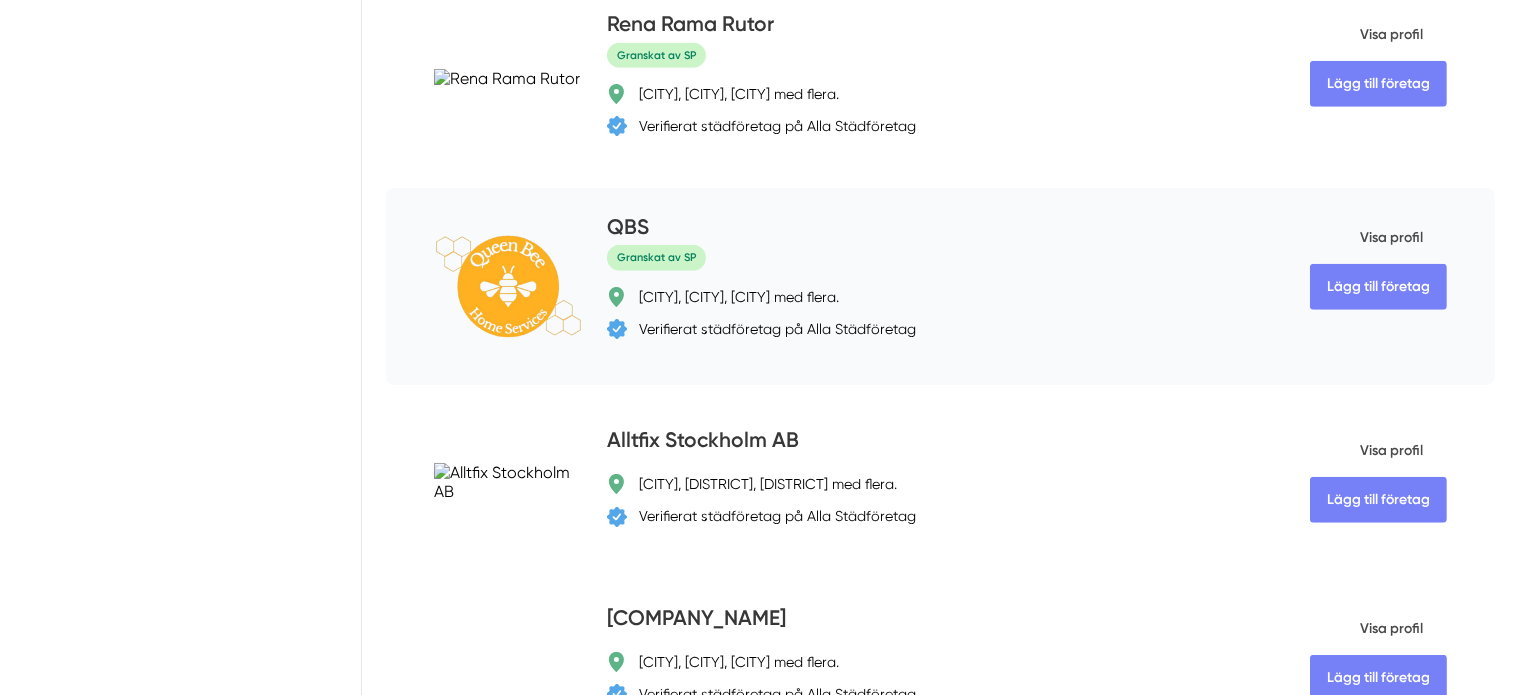scroll, scrollTop: 1599, scrollLeft: 0, axis: vertical 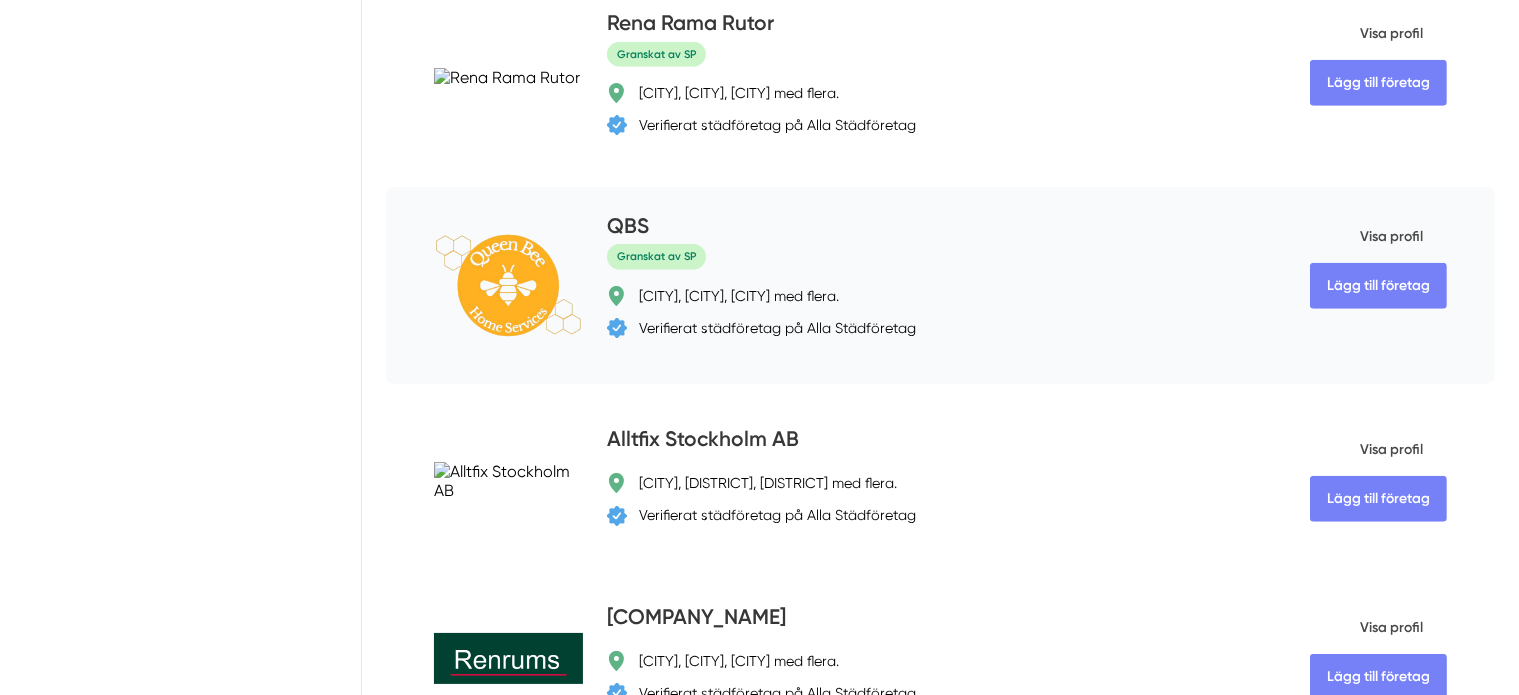 click on "QBS" at bounding box center [628, 227] 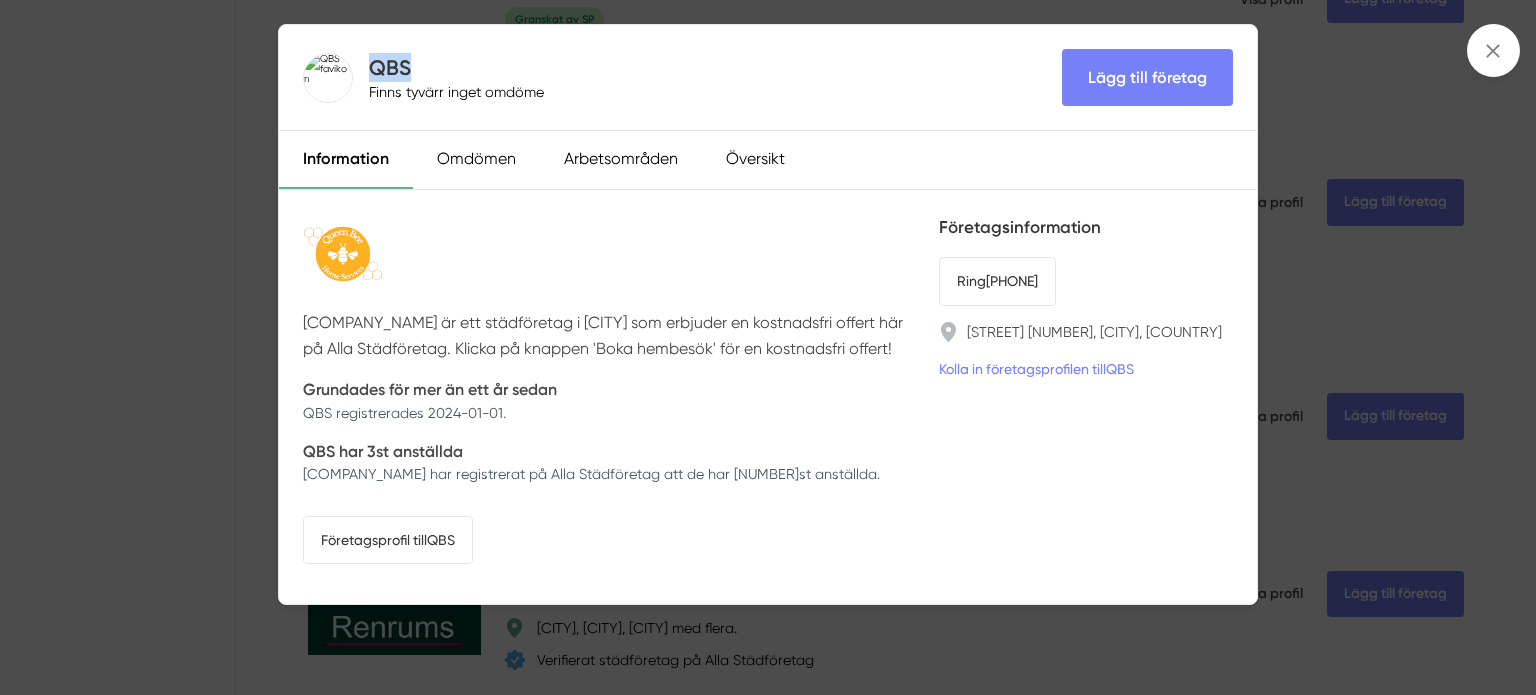 drag, startPoint x: 445, startPoint y: 68, endPoint x: 373, endPoint y: 67, distance: 72.00694 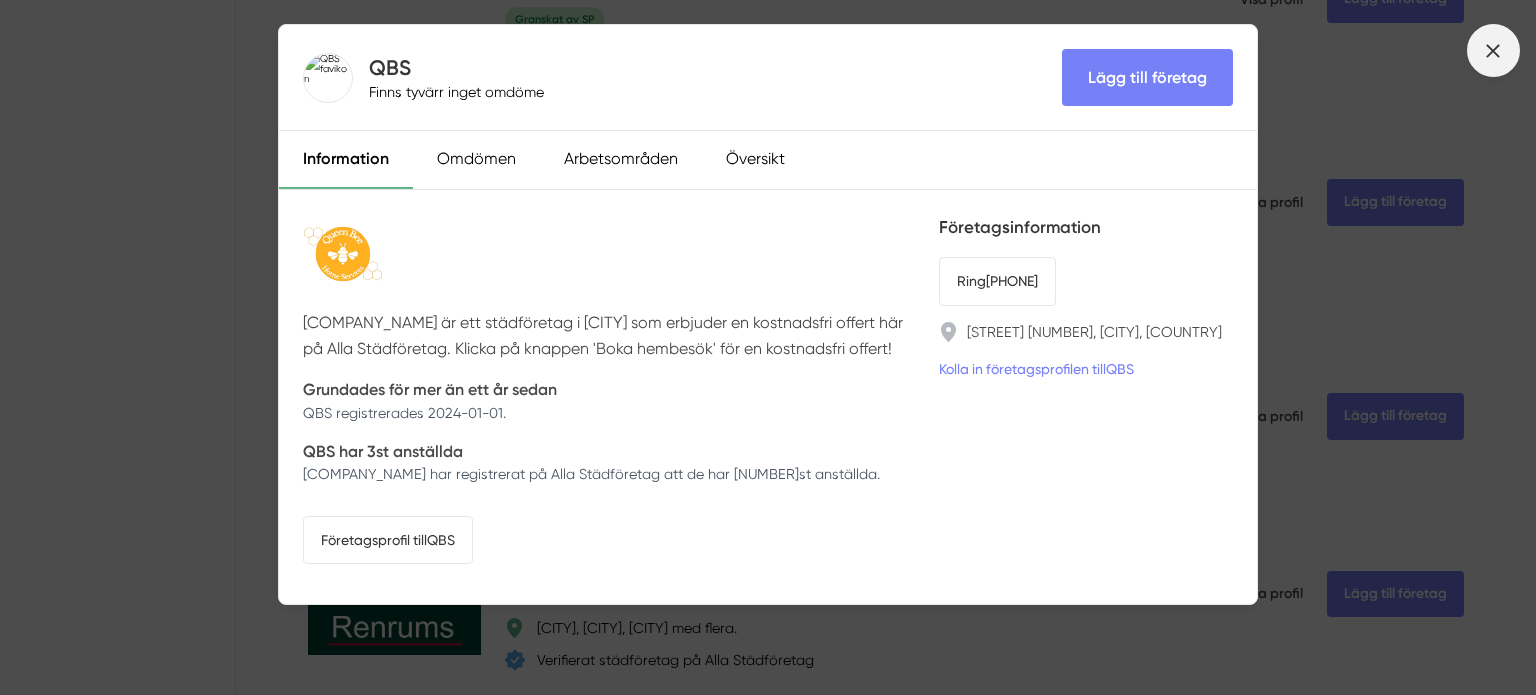 click at bounding box center [1493, 50] 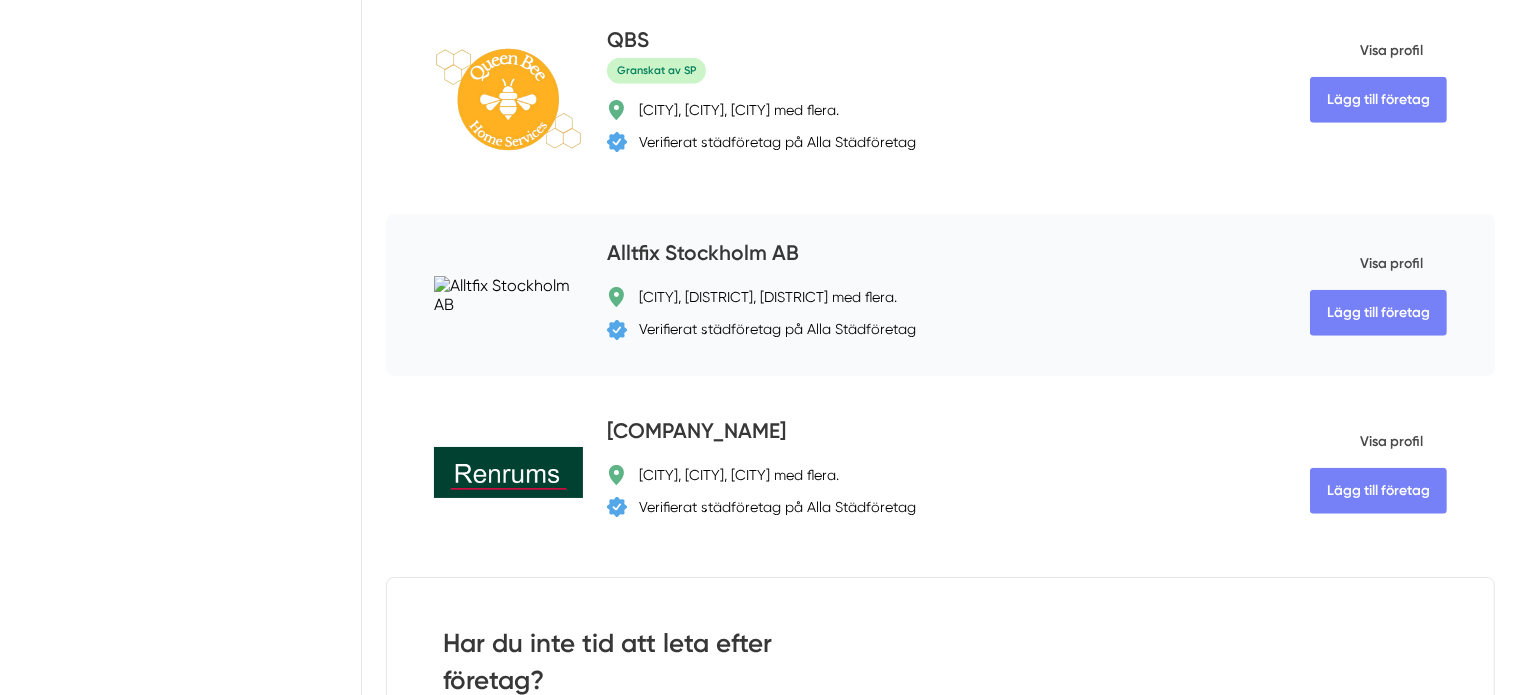 scroll, scrollTop: 1799, scrollLeft: 0, axis: vertical 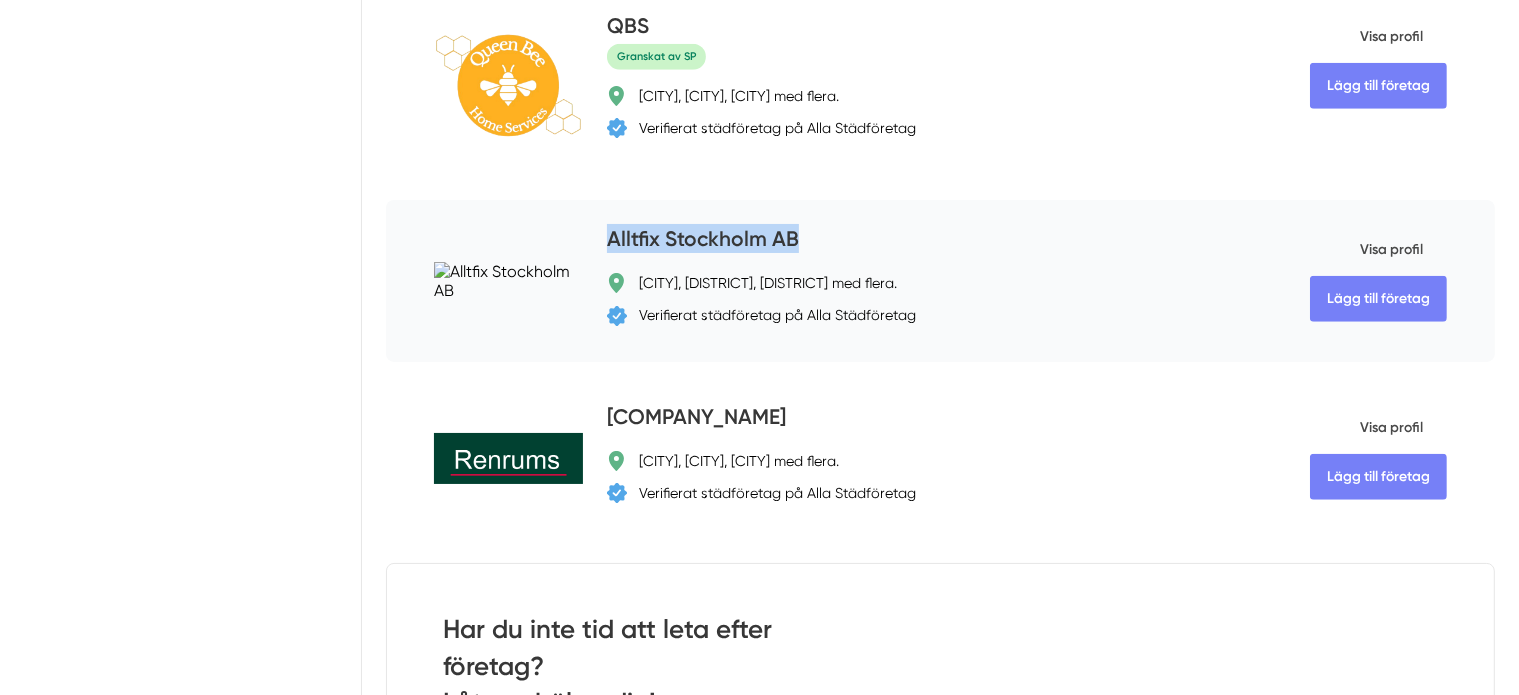drag, startPoint x: 720, startPoint y: 207, endPoint x: 503, endPoint y: 205, distance: 217.00922 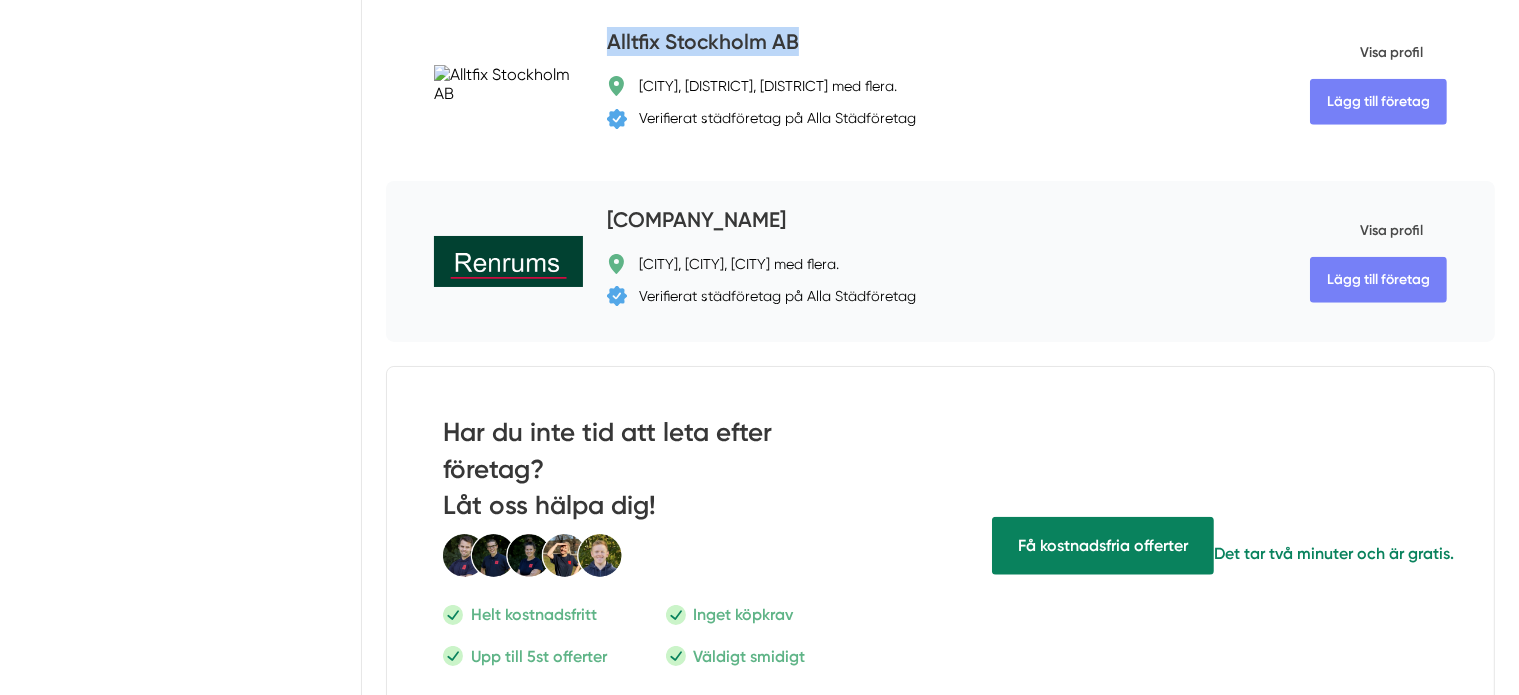scroll, scrollTop: 1999, scrollLeft: 0, axis: vertical 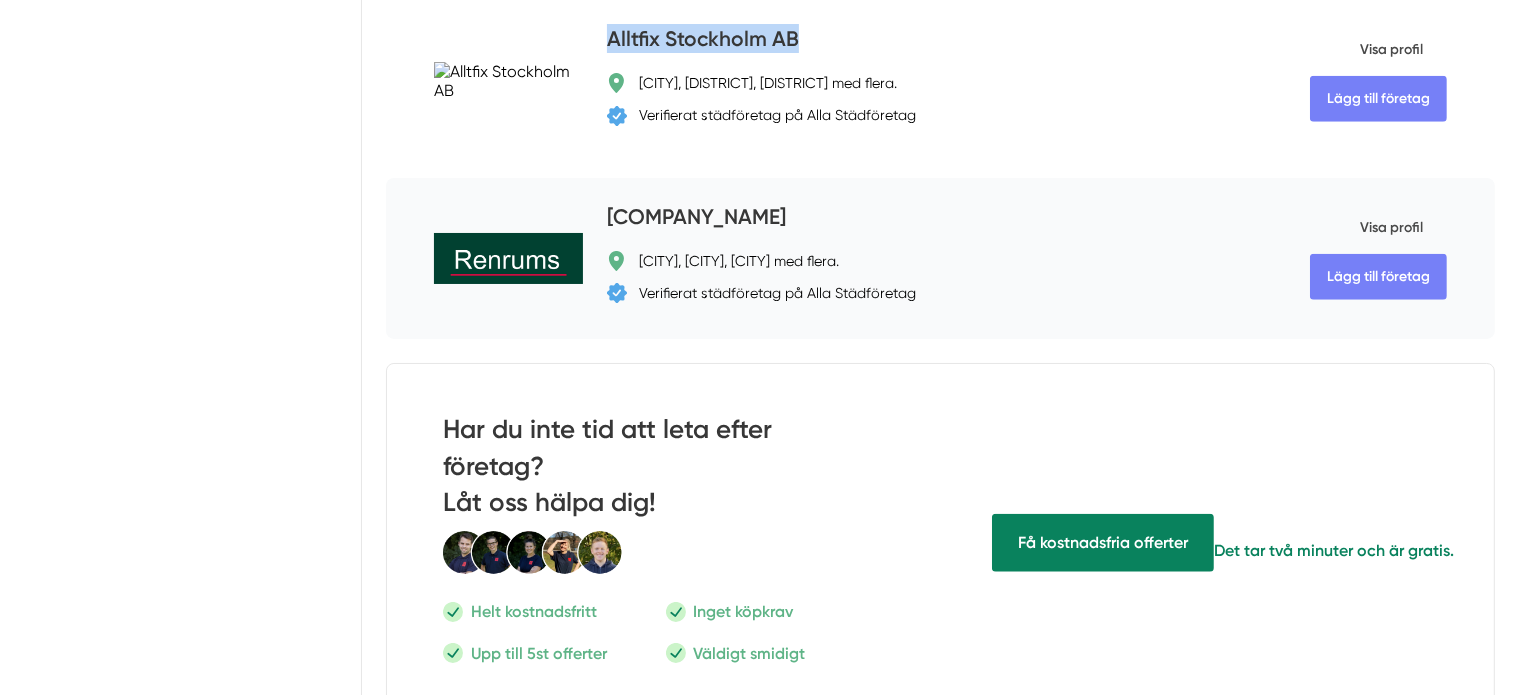 drag, startPoint x: 675, startPoint y: 185, endPoint x: 503, endPoint y: 182, distance: 172.02615 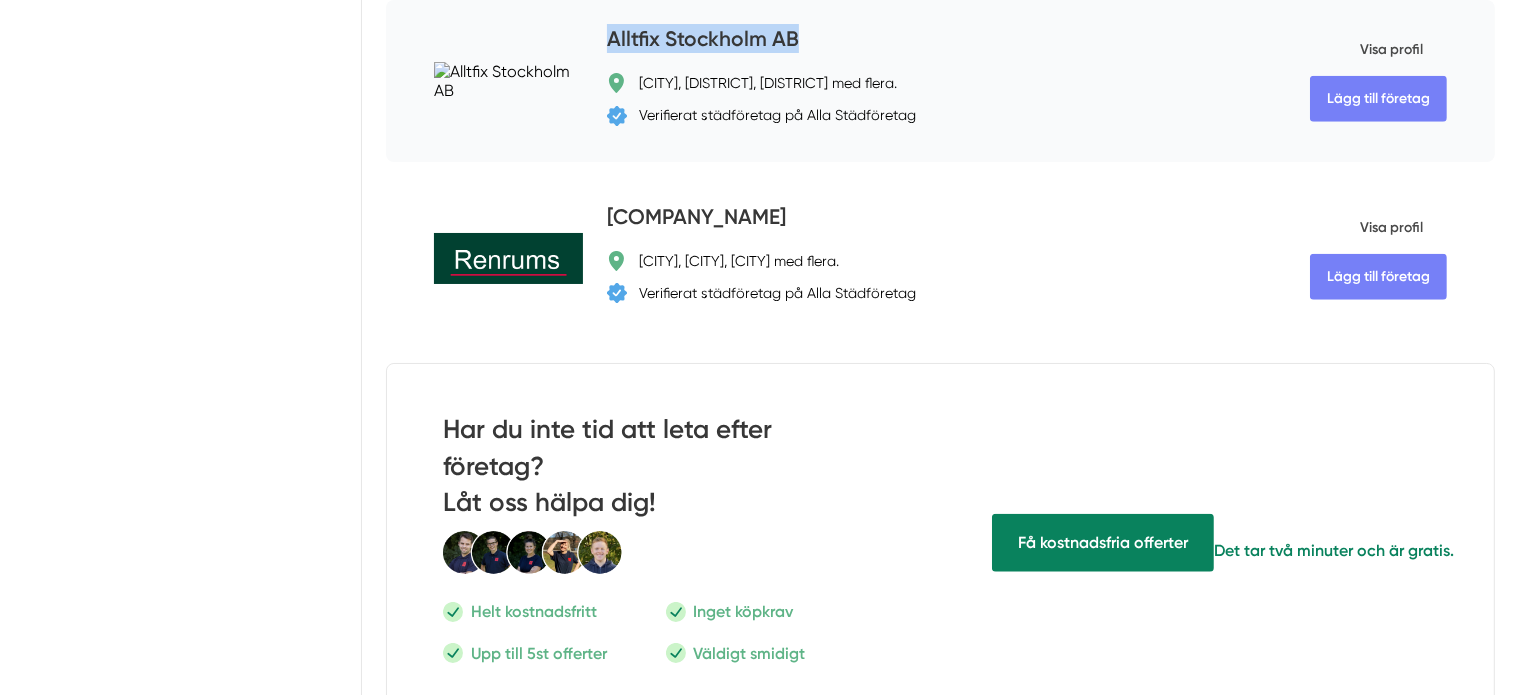 copy on "[COMPANY_NAME]" 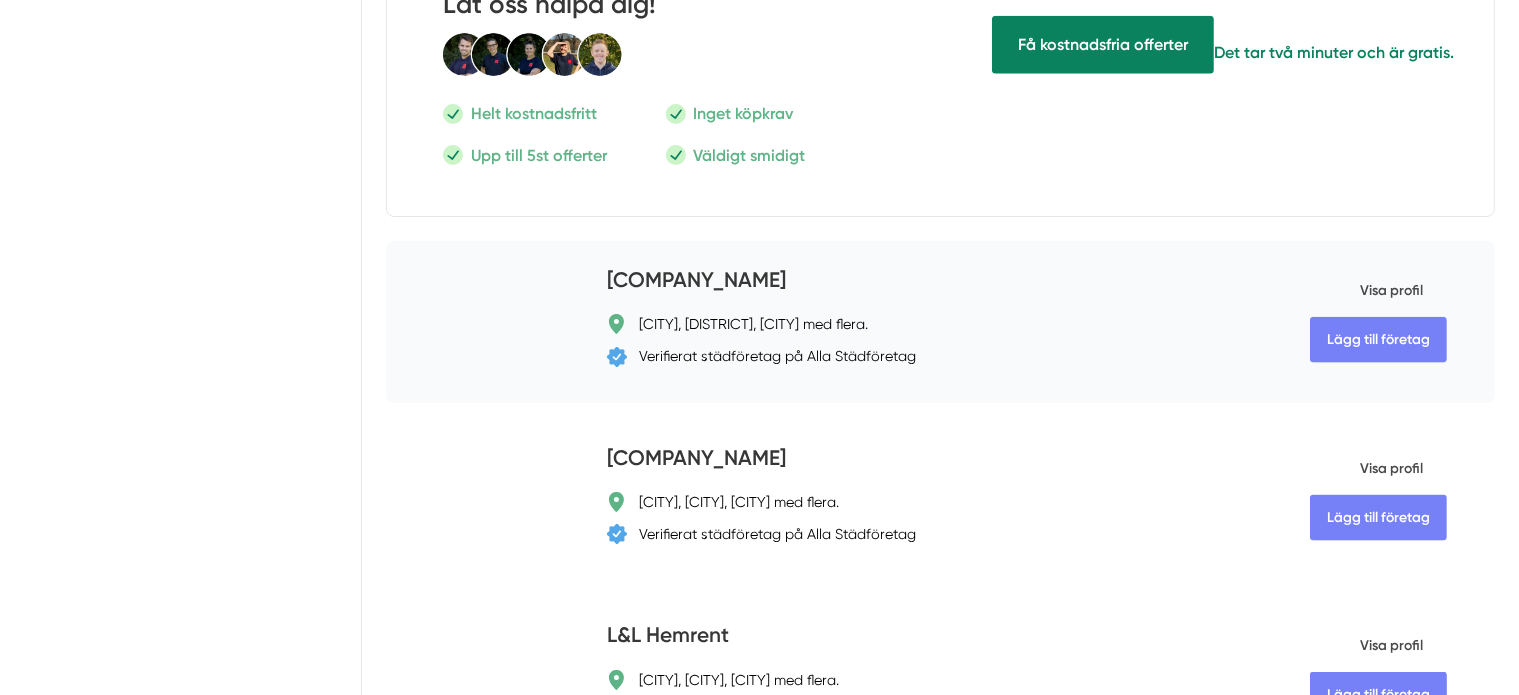 scroll, scrollTop: 2499, scrollLeft: 0, axis: vertical 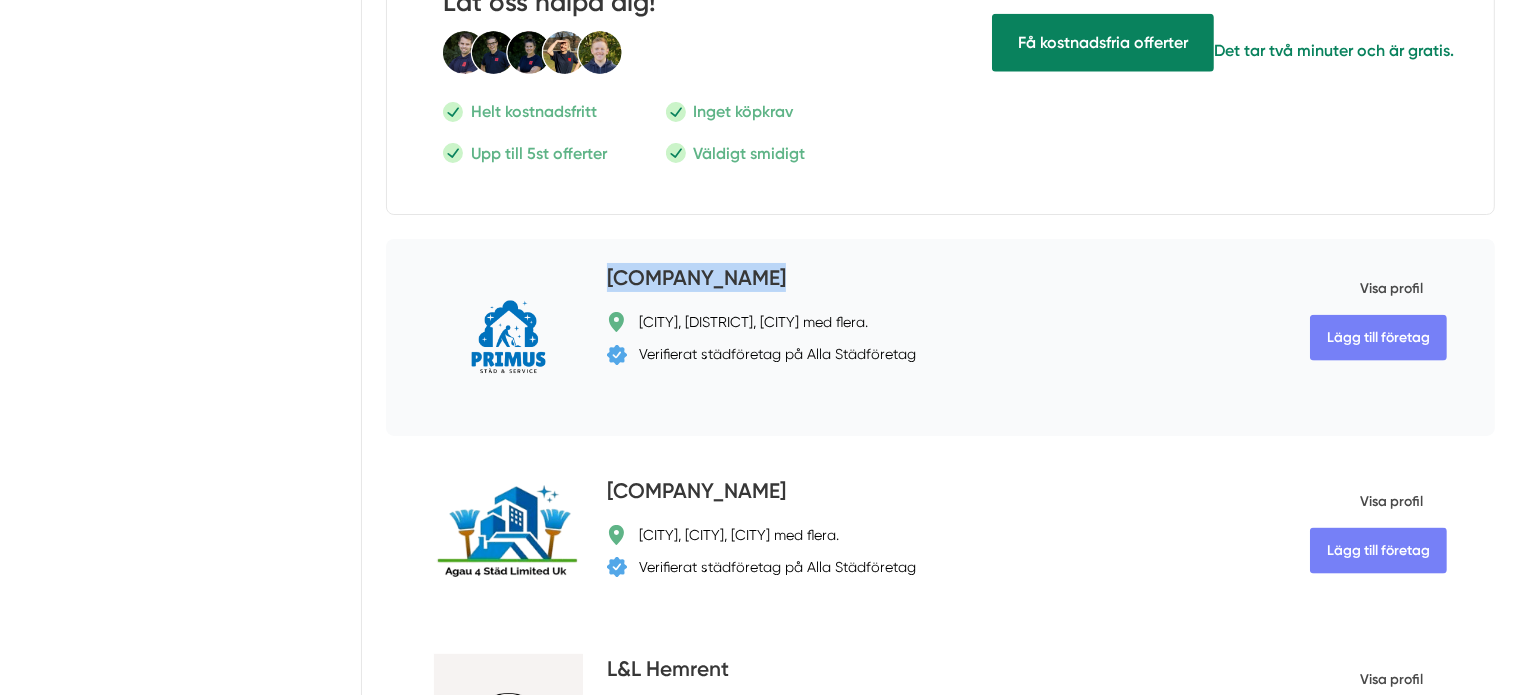 drag, startPoint x: 668, startPoint y: 199, endPoint x: 502, endPoint y: 206, distance: 166.14752 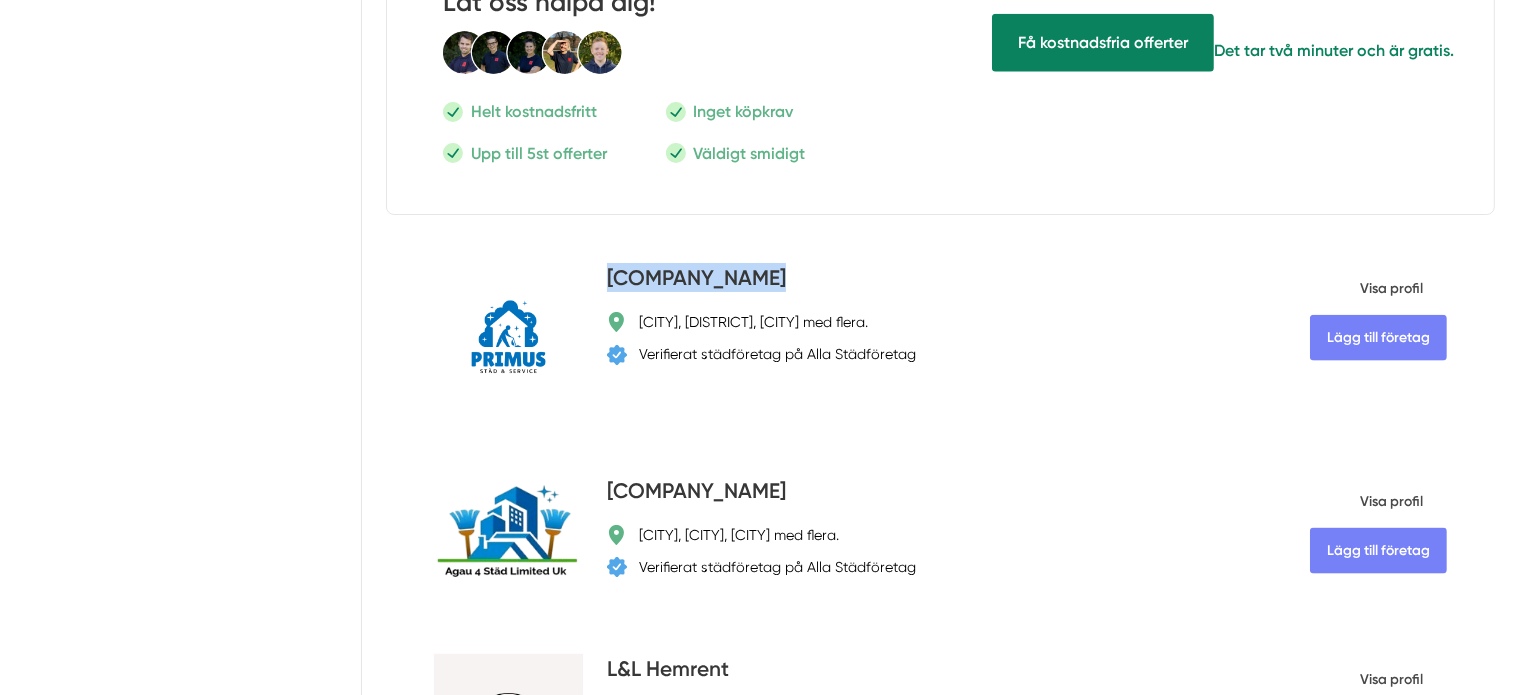 copy on "[COMPANY_NAME]" 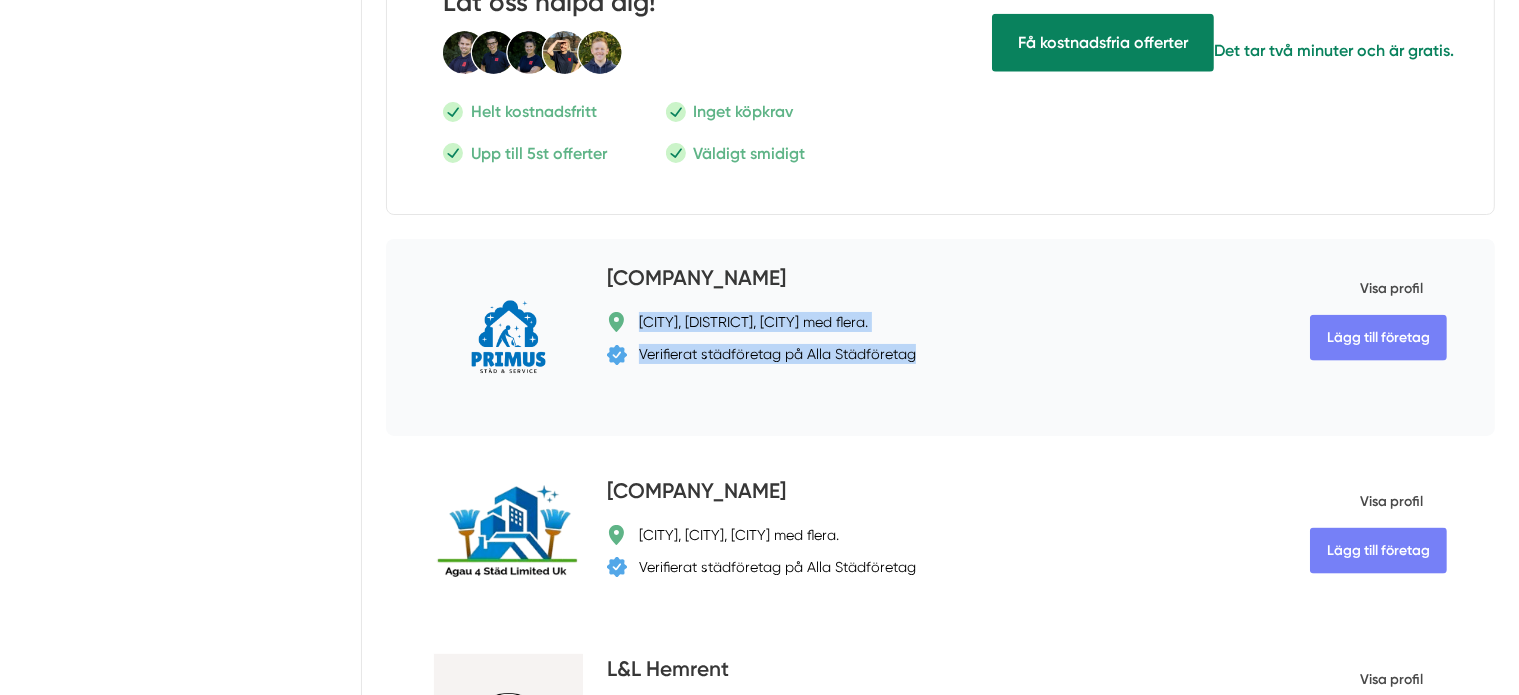 drag, startPoint x: 828, startPoint y: 276, endPoint x: 522, endPoint y: 239, distance: 308.22882 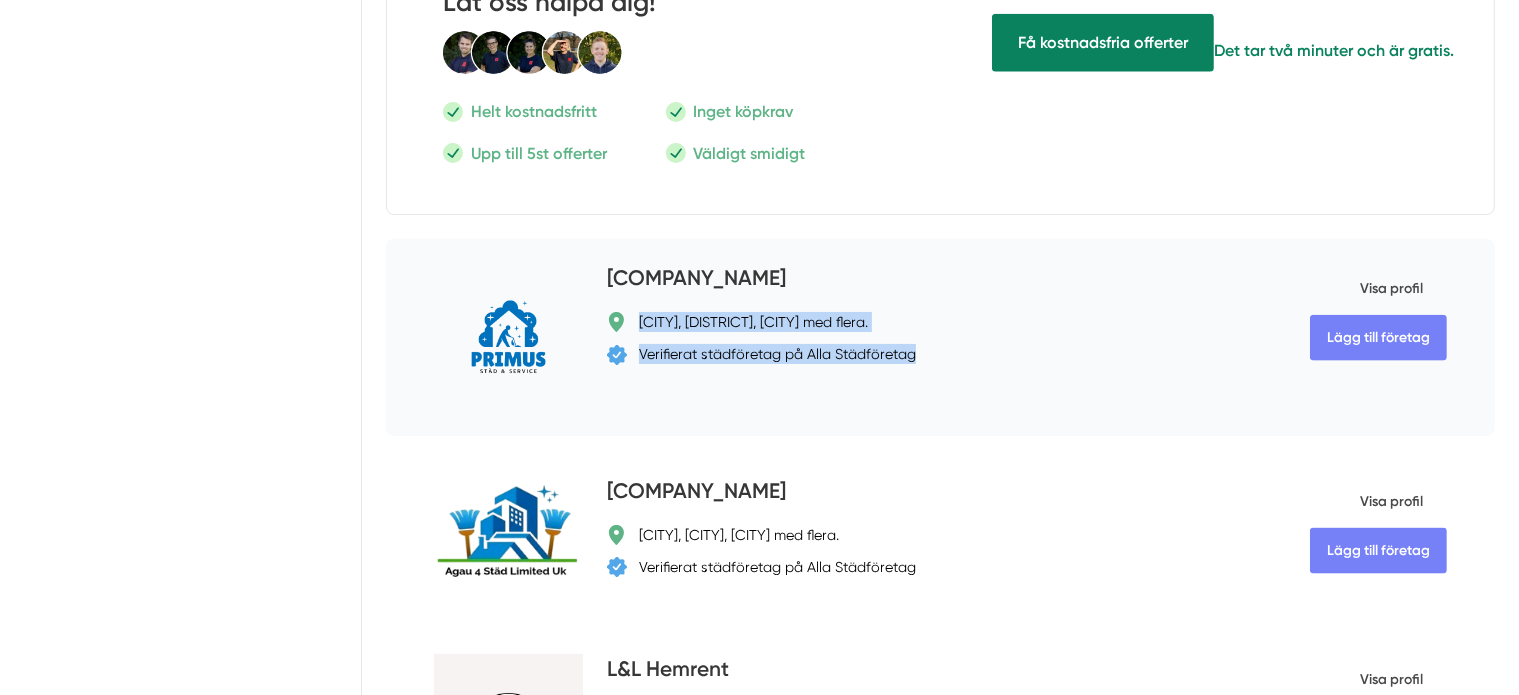 click on "Verifierat städföretag på Alla Städföretag" at bounding box center (777, 354) 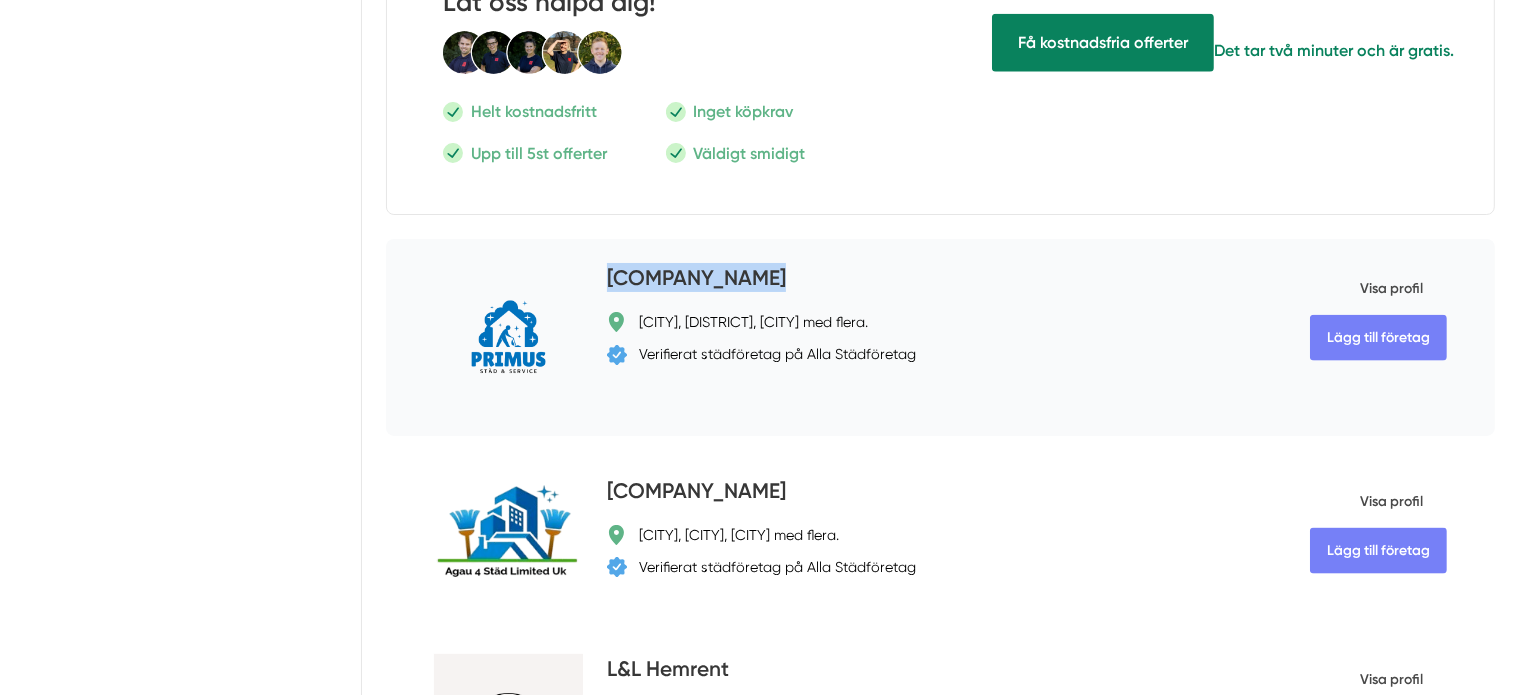 drag, startPoint x: 674, startPoint y: 203, endPoint x: 497, endPoint y: 196, distance: 177.13837 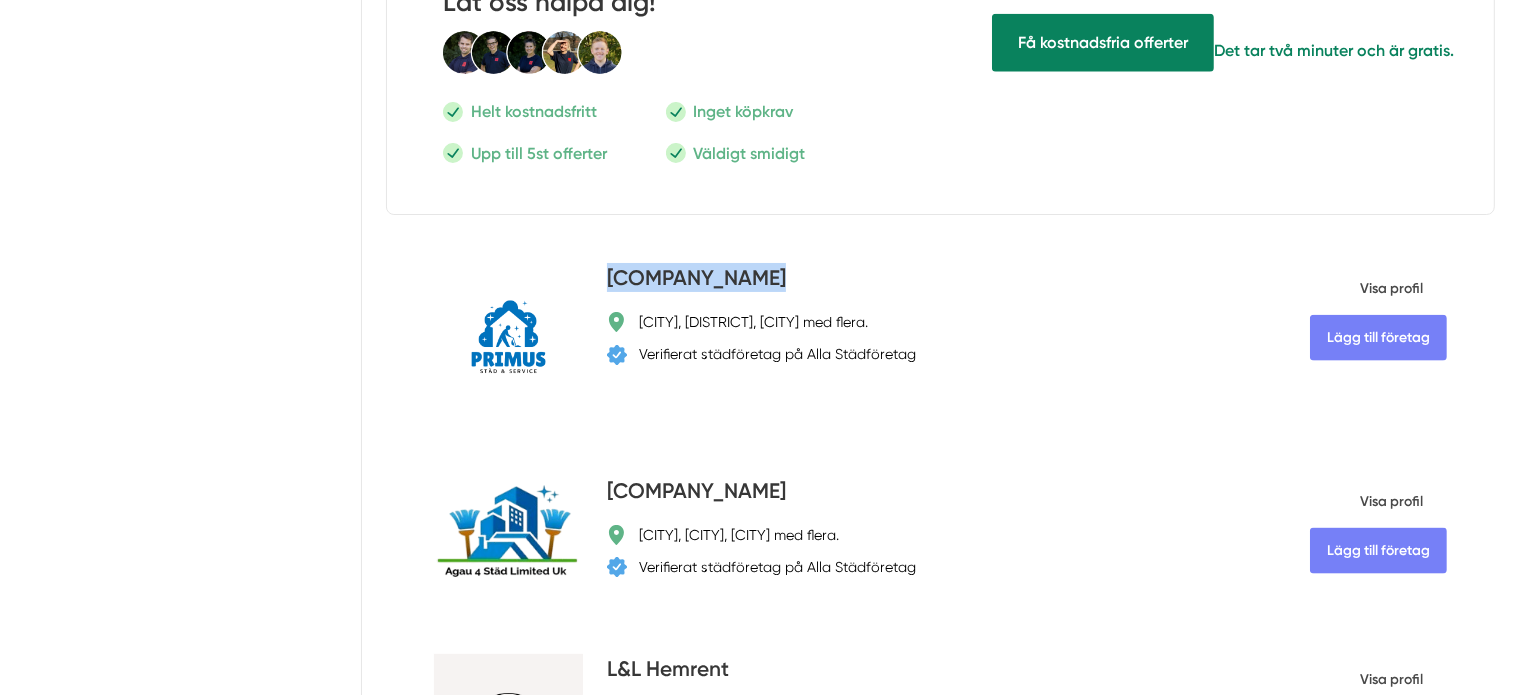 copy on "[COMPANY_NAME]" 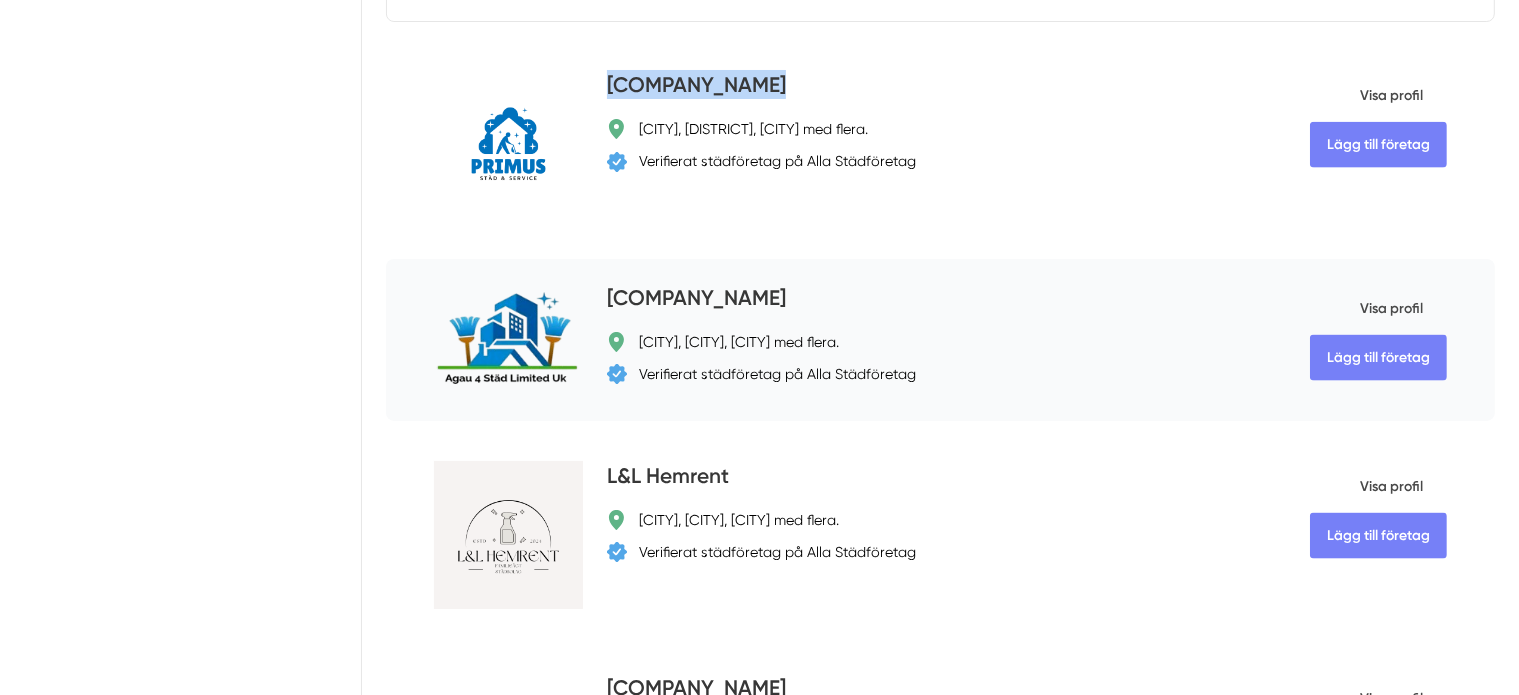 scroll, scrollTop: 2699, scrollLeft: 0, axis: vertical 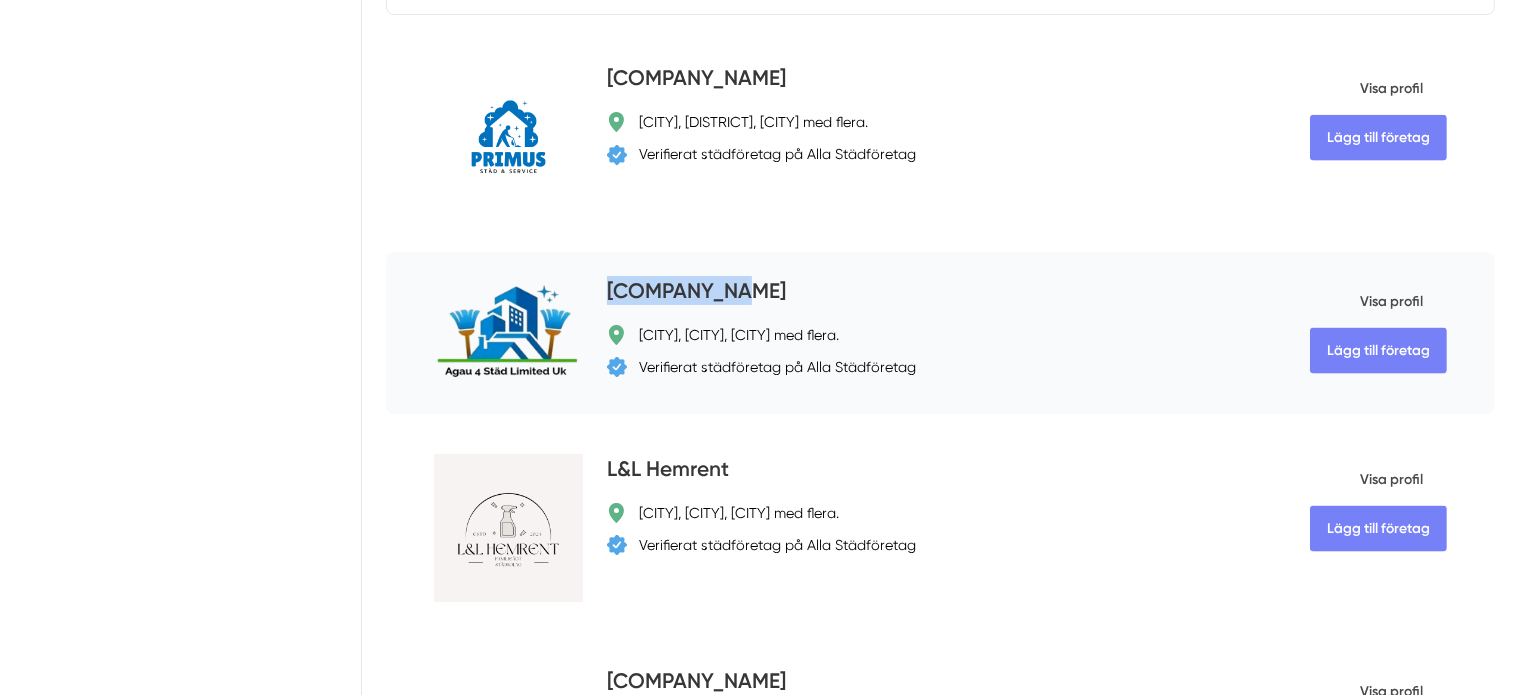 drag, startPoint x: 671, startPoint y: 209, endPoint x: 505, endPoint y: 208, distance: 166.003 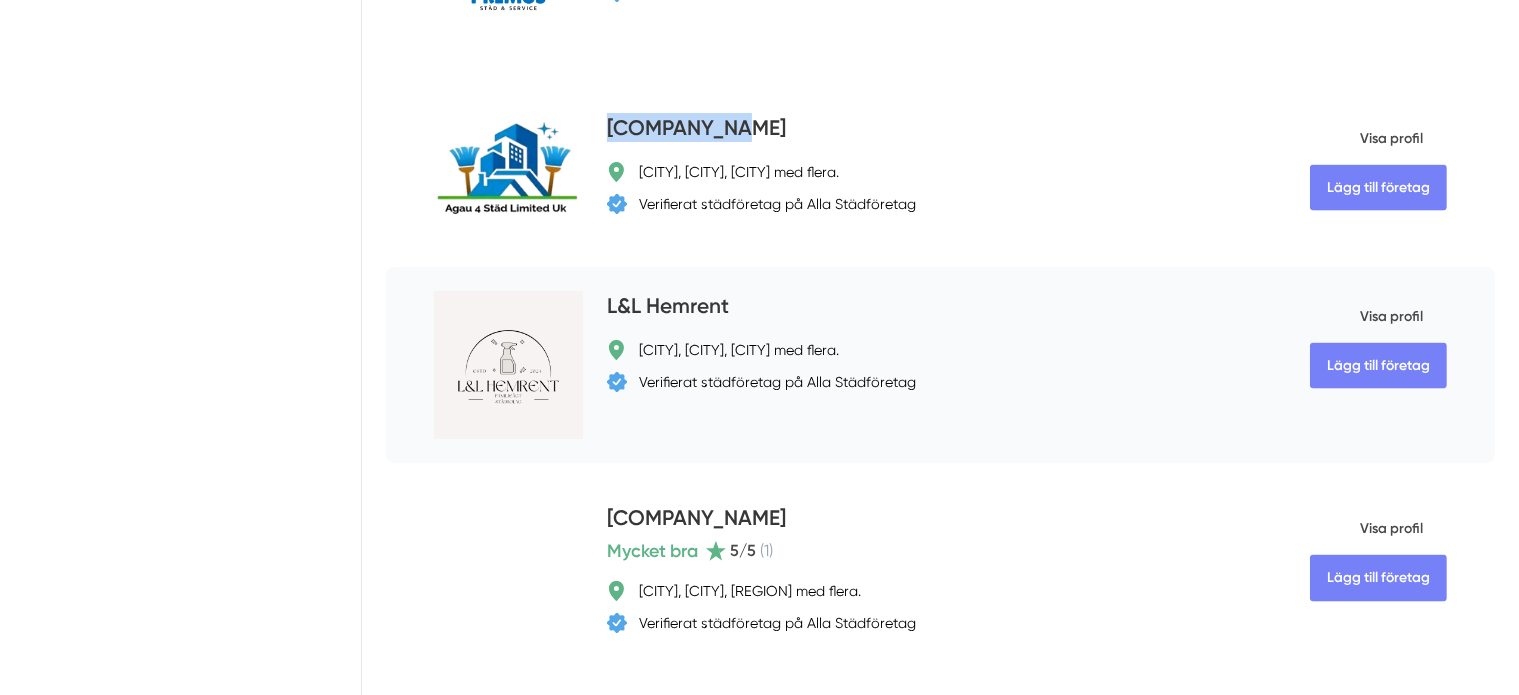 scroll, scrollTop: 2899, scrollLeft: 0, axis: vertical 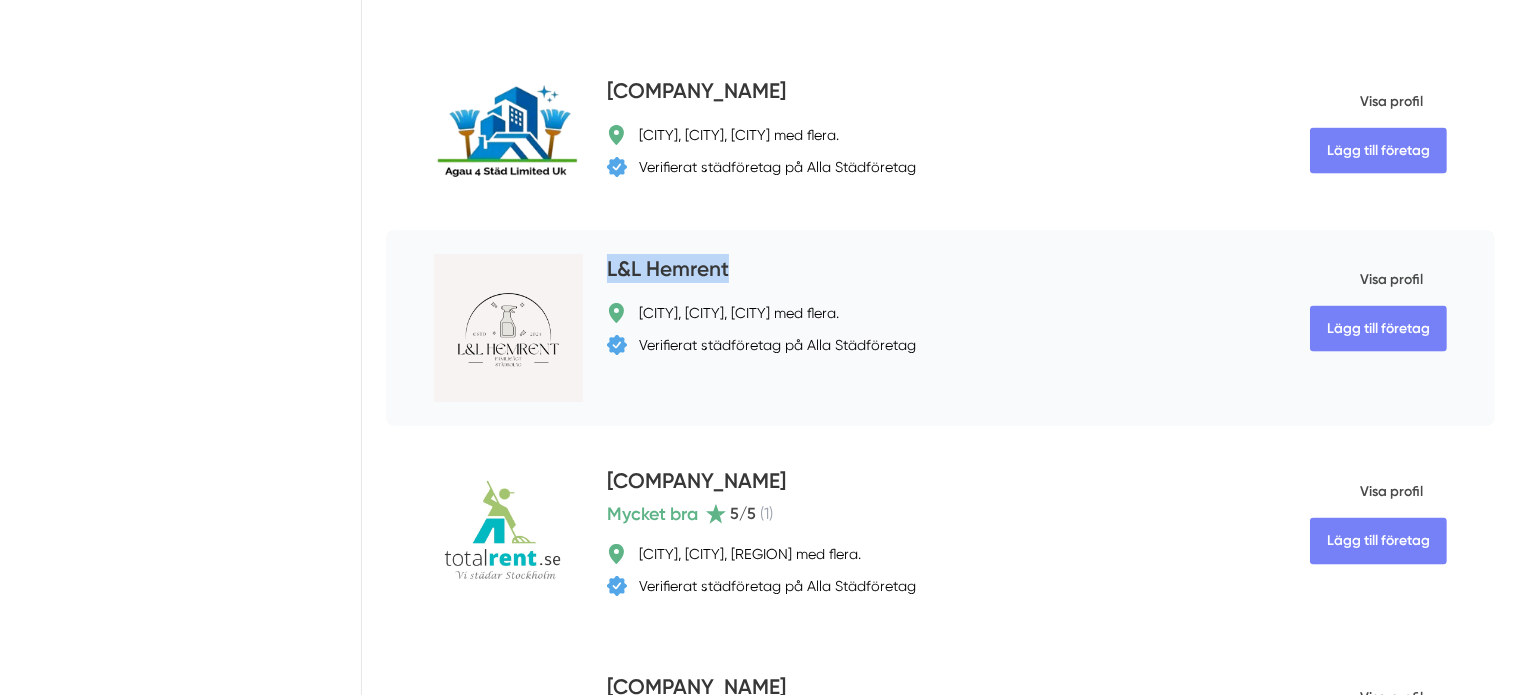drag, startPoint x: 649, startPoint y: 194, endPoint x: 499, endPoint y: 189, distance: 150.08331 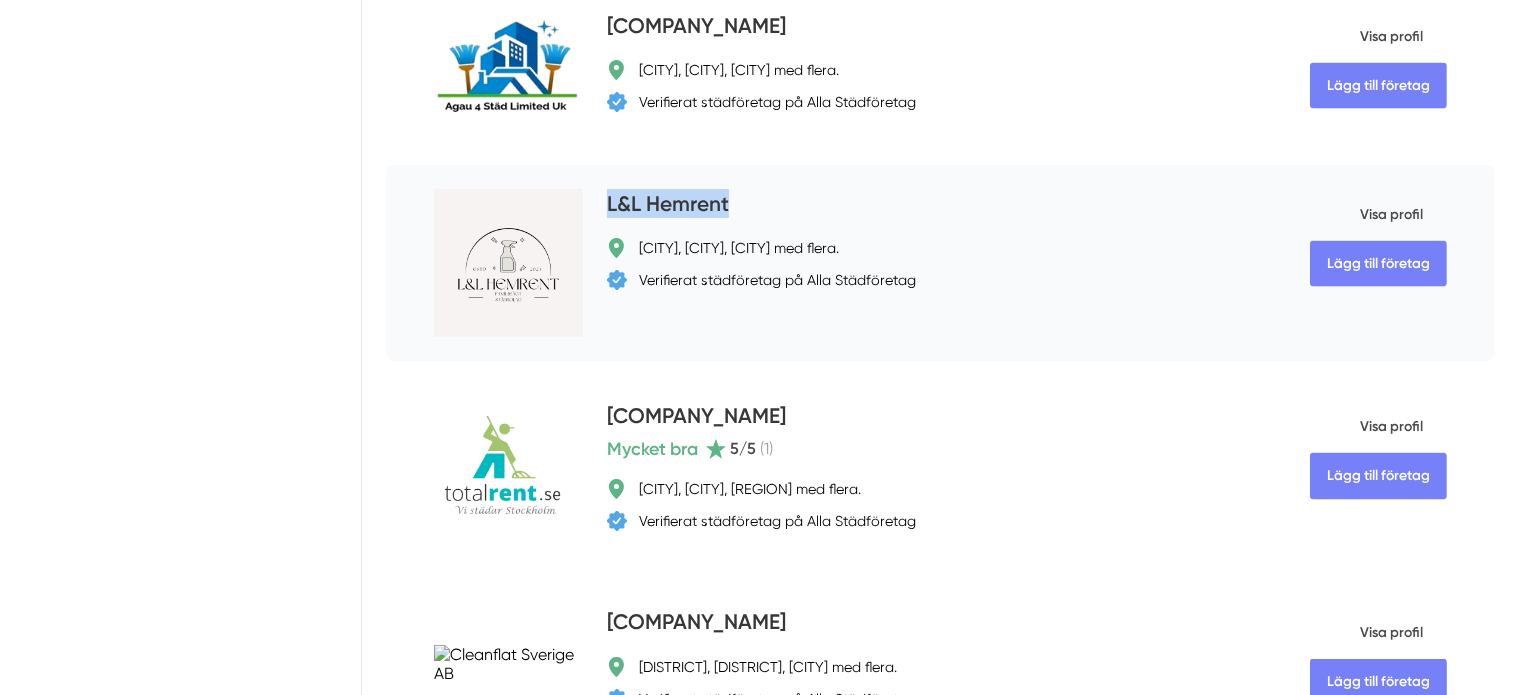 scroll, scrollTop: 2999, scrollLeft: 0, axis: vertical 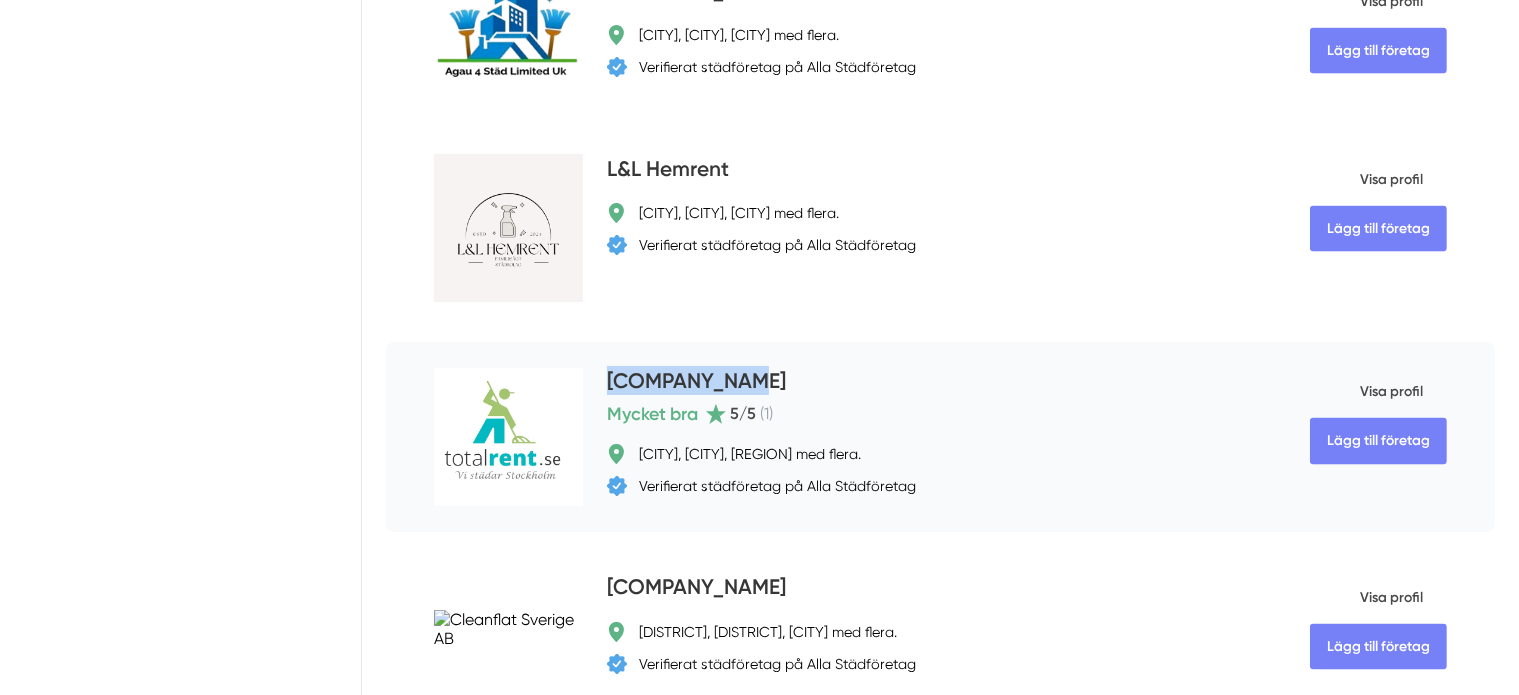 drag, startPoint x: 651, startPoint y: 303, endPoint x: 500, endPoint y: 303, distance: 151 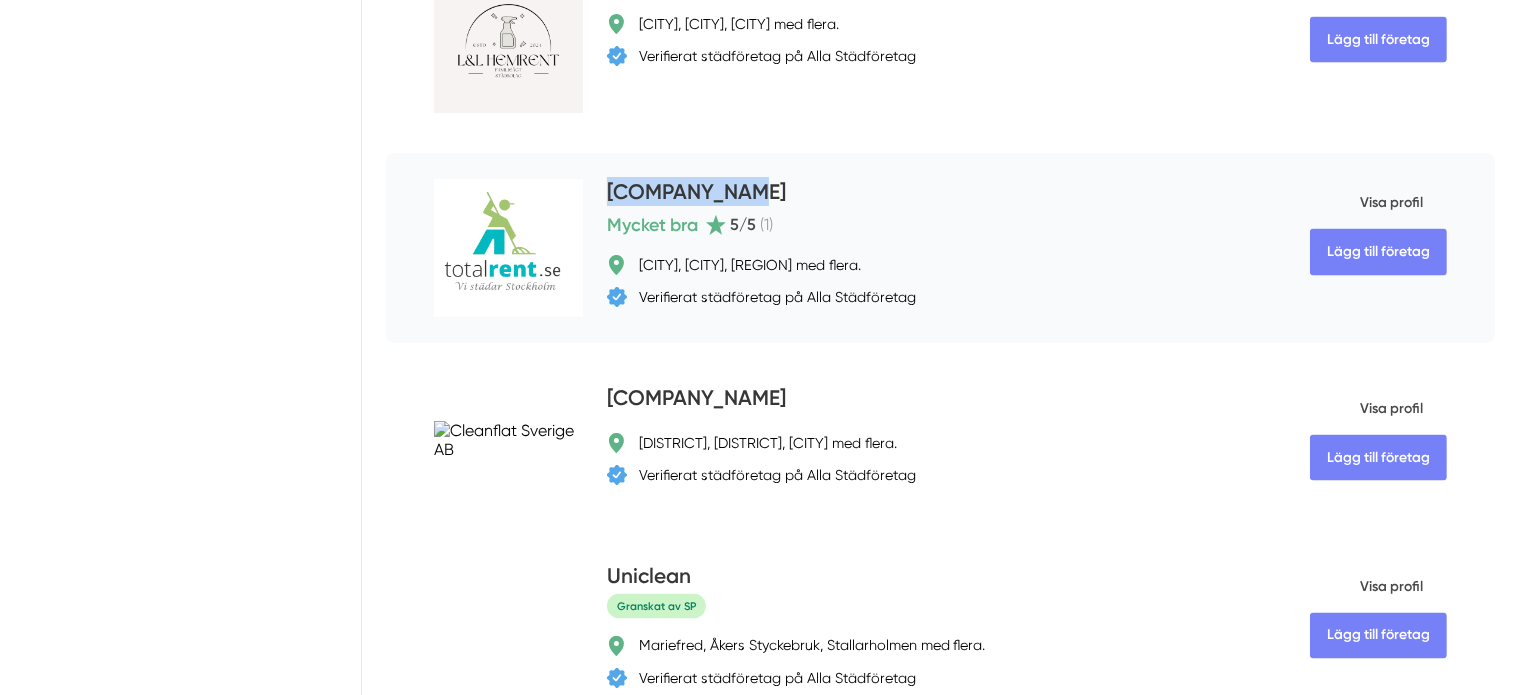 scroll, scrollTop: 3199, scrollLeft: 0, axis: vertical 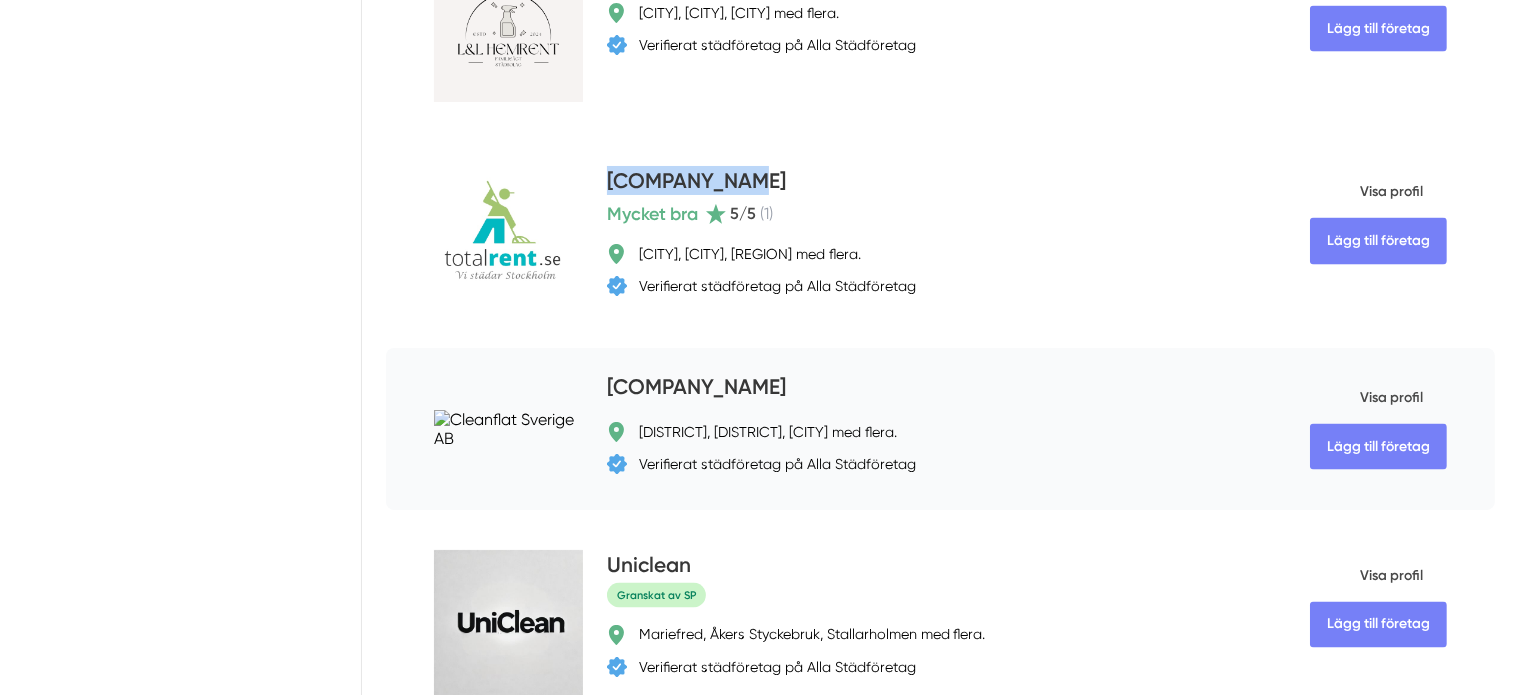 drag, startPoint x: 719, startPoint y: 321, endPoint x: 502, endPoint y: 326, distance: 217.0576 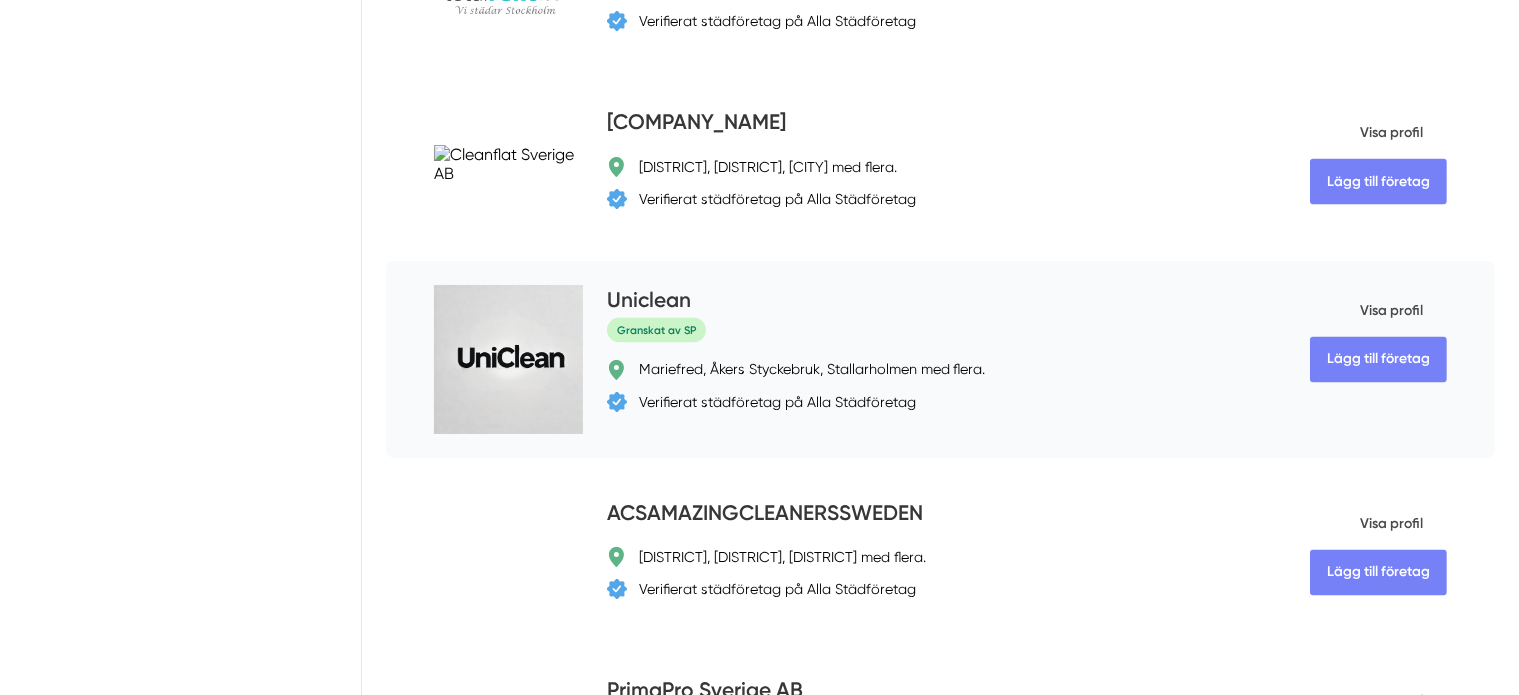 scroll, scrollTop: 3499, scrollLeft: 0, axis: vertical 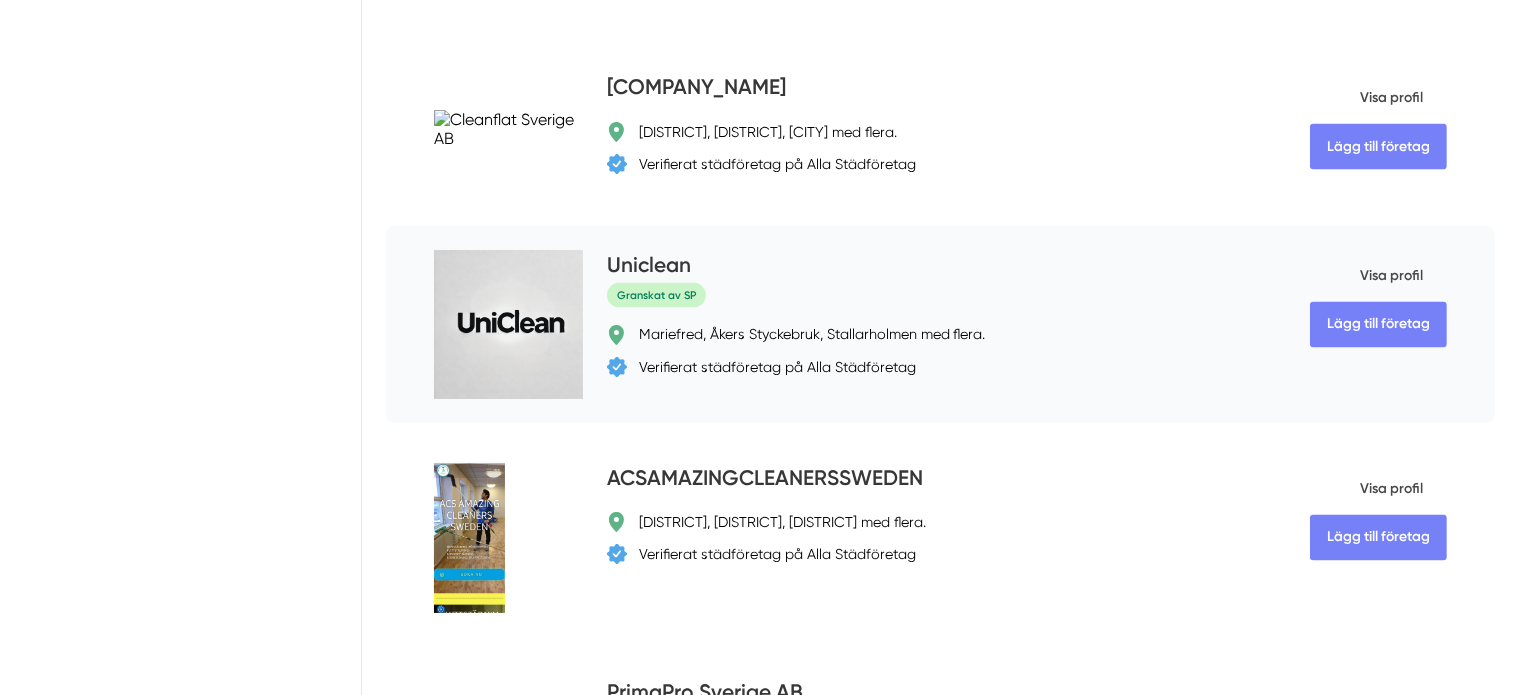 click on "Granskat av SP" at bounding box center (897, 295) 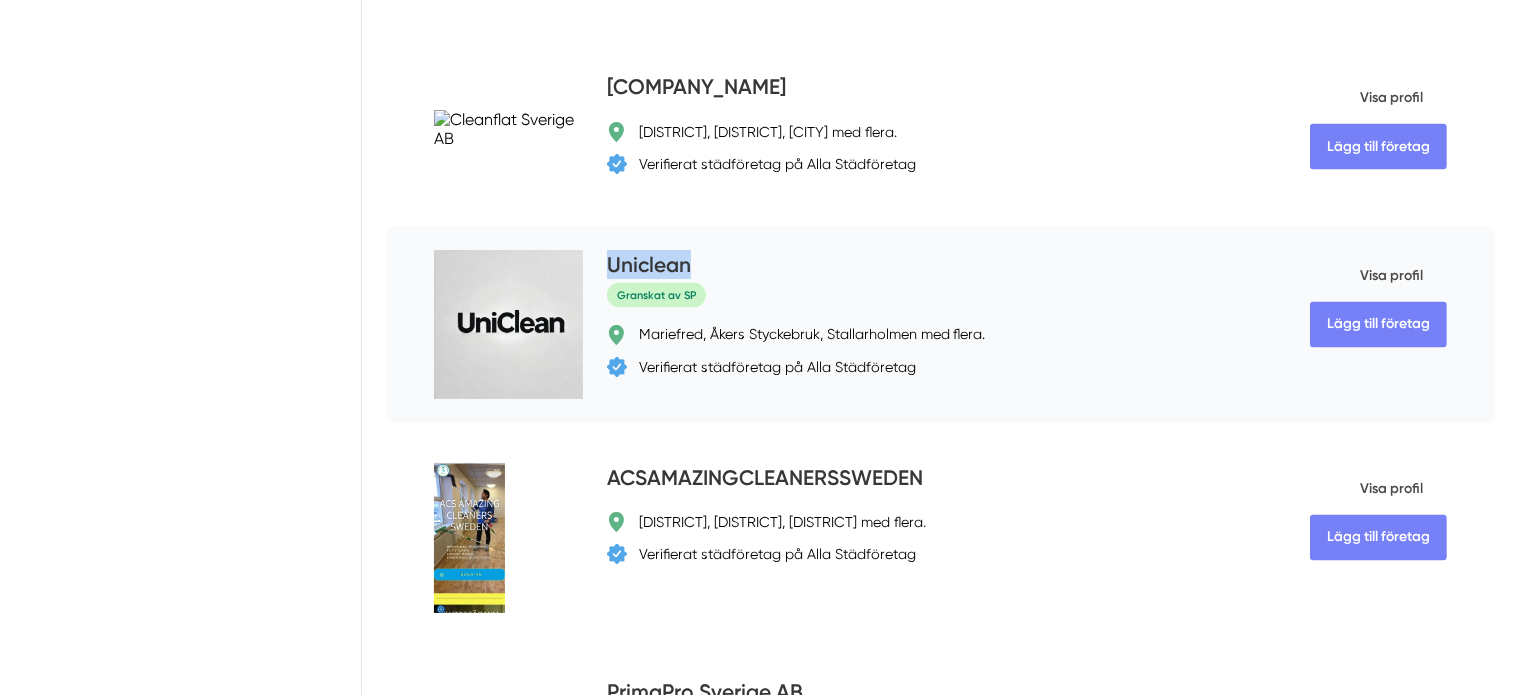 drag, startPoint x: 604, startPoint y: 201, endPoint x: 498, endPoint y: 188, distance: 106.7942 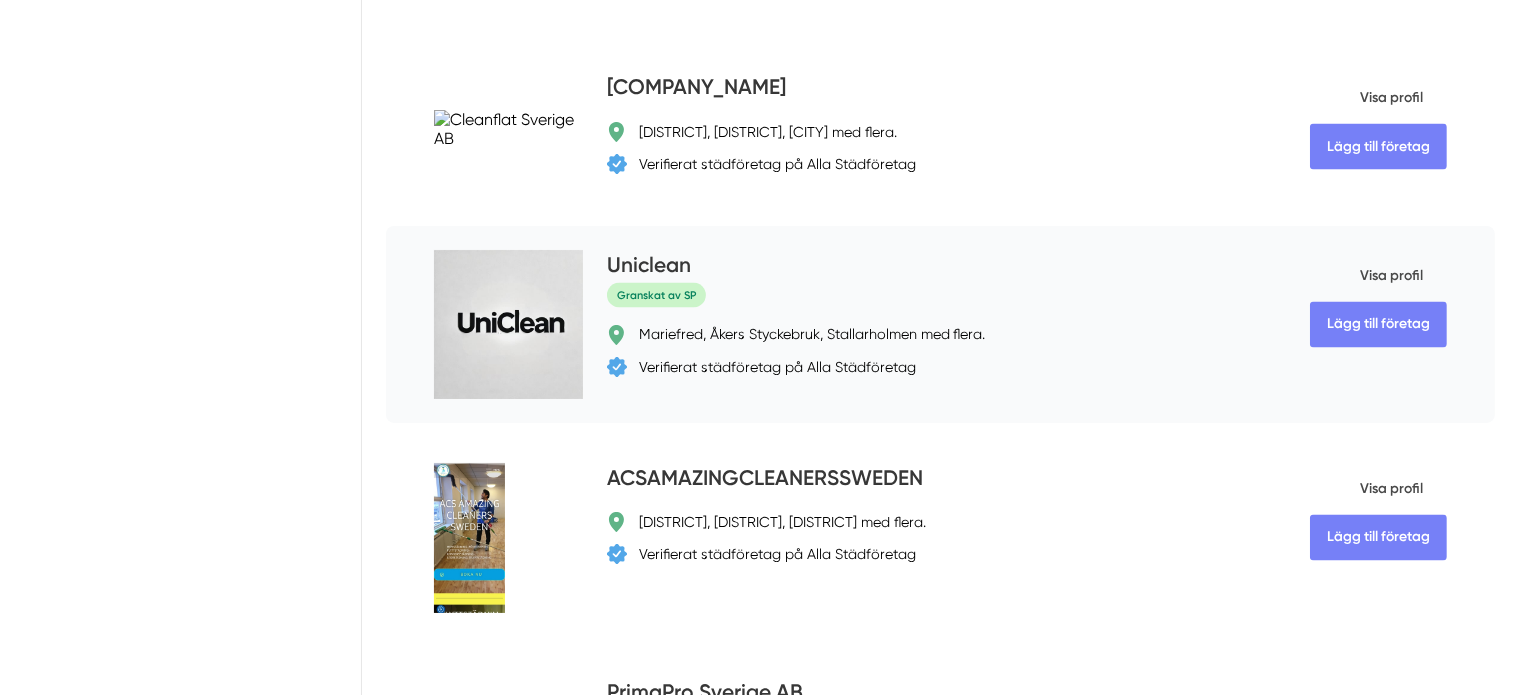 click on "Visa profil" at bounding box center (1366, 276) 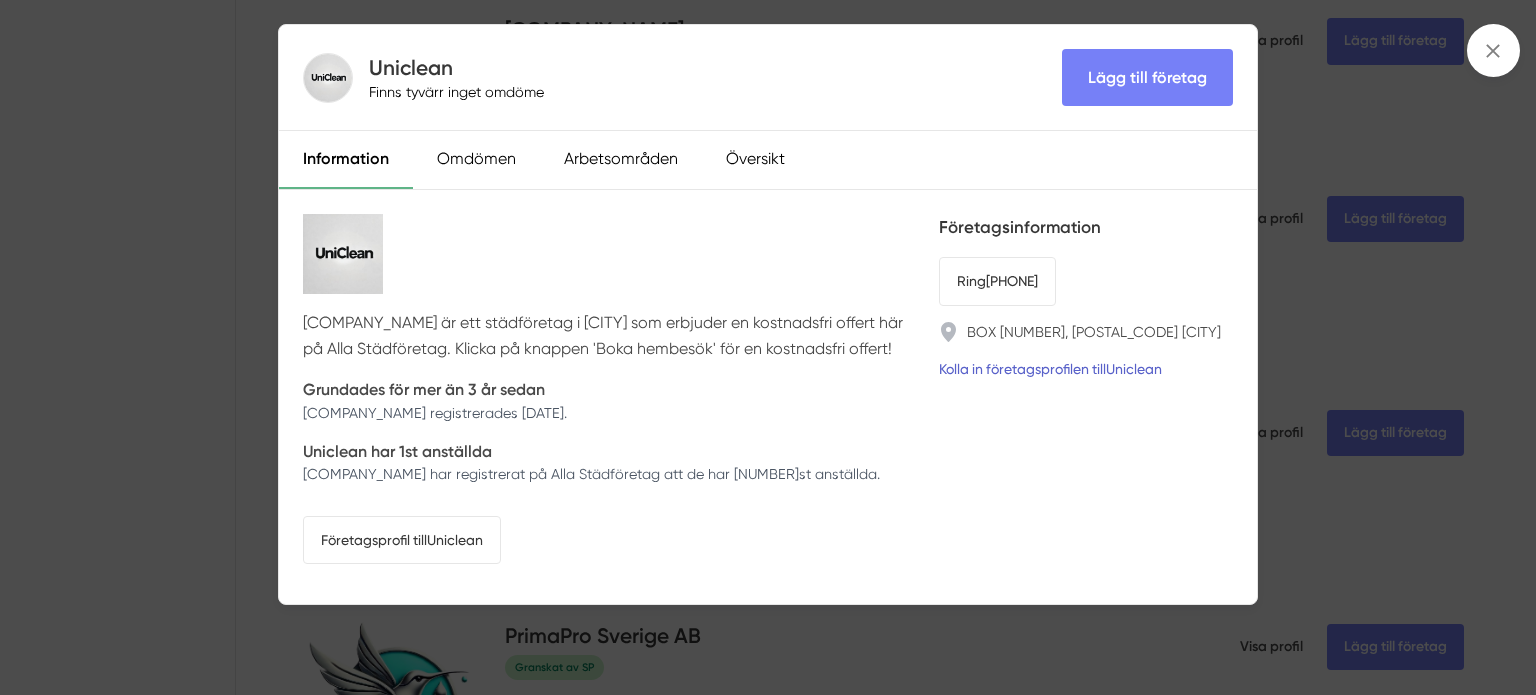 click on "Kolla in företagsprofilen till  [COMPANY_NAME]" at bounding box center [1050, 369] 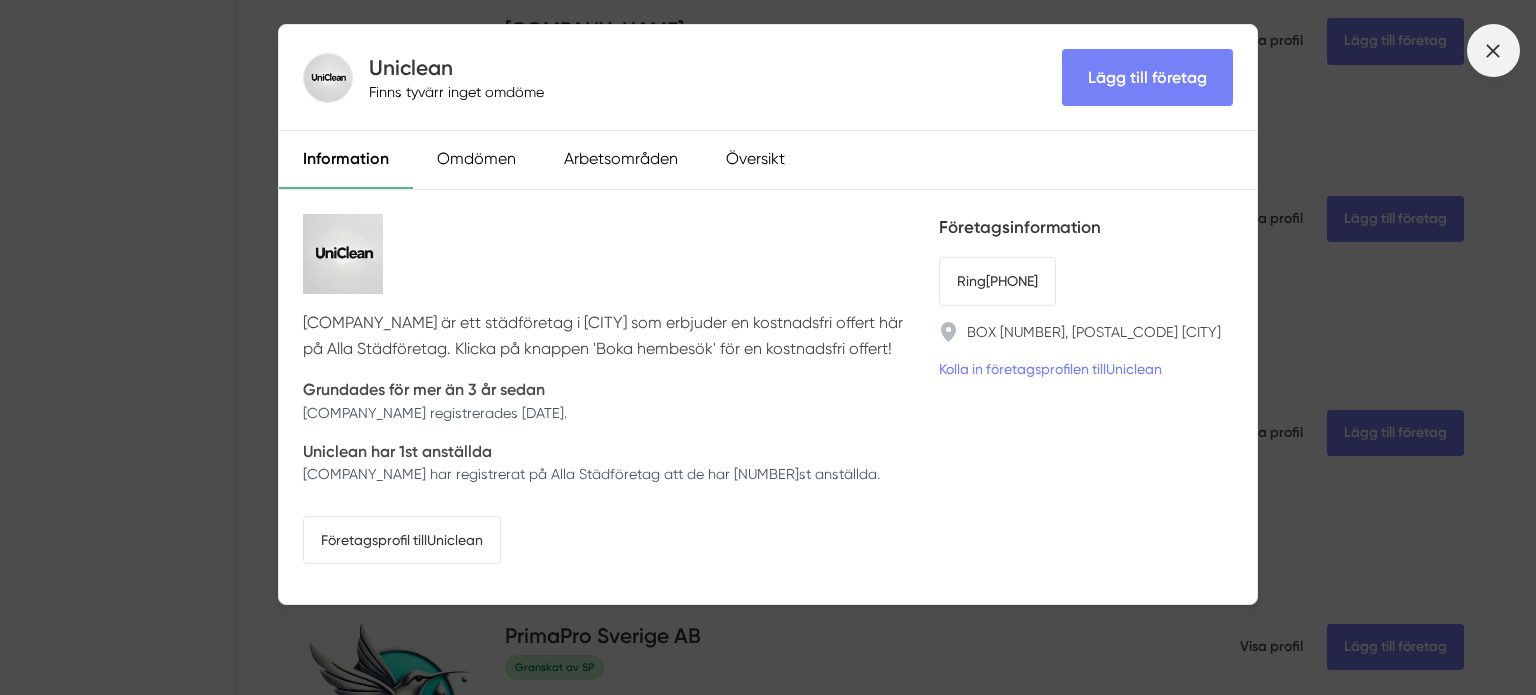 click 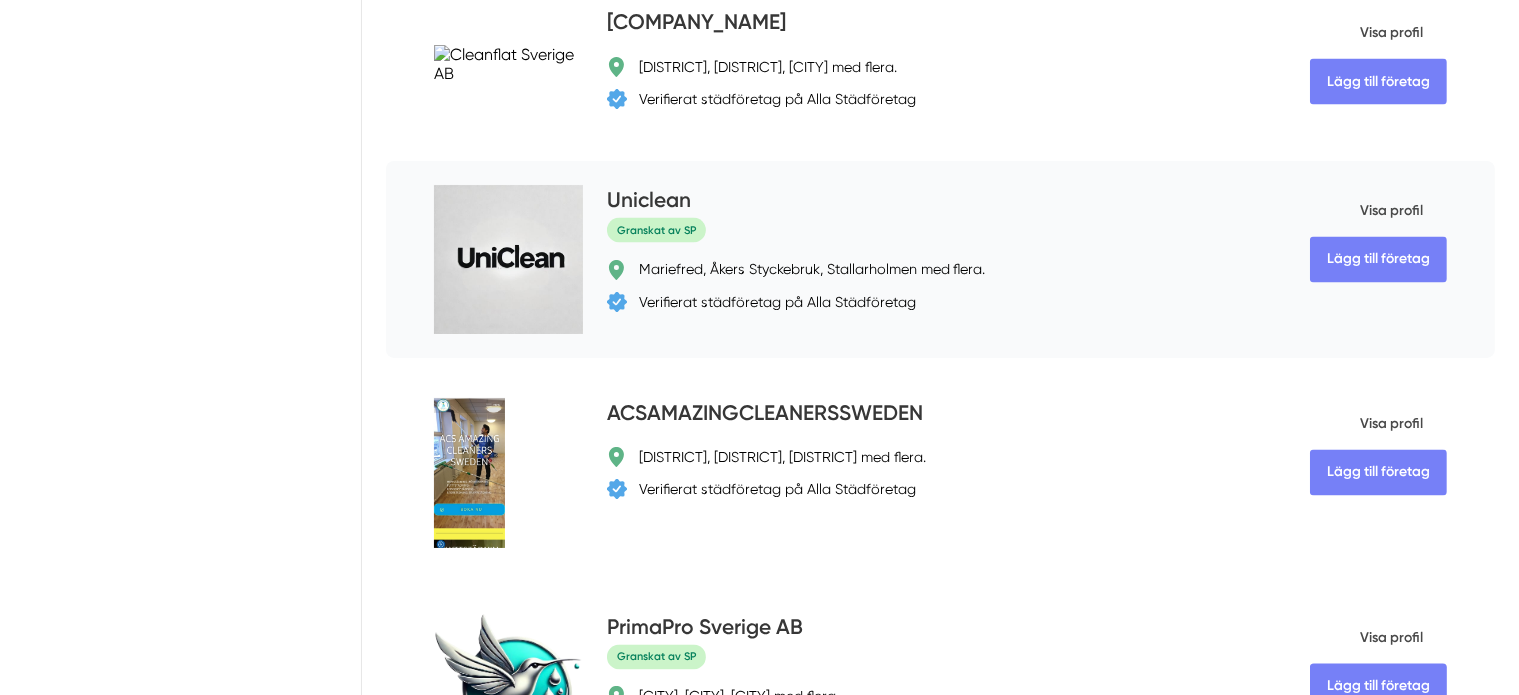 scroll, scrollTop: 3599, scrollLeft: 0, axis: vertical 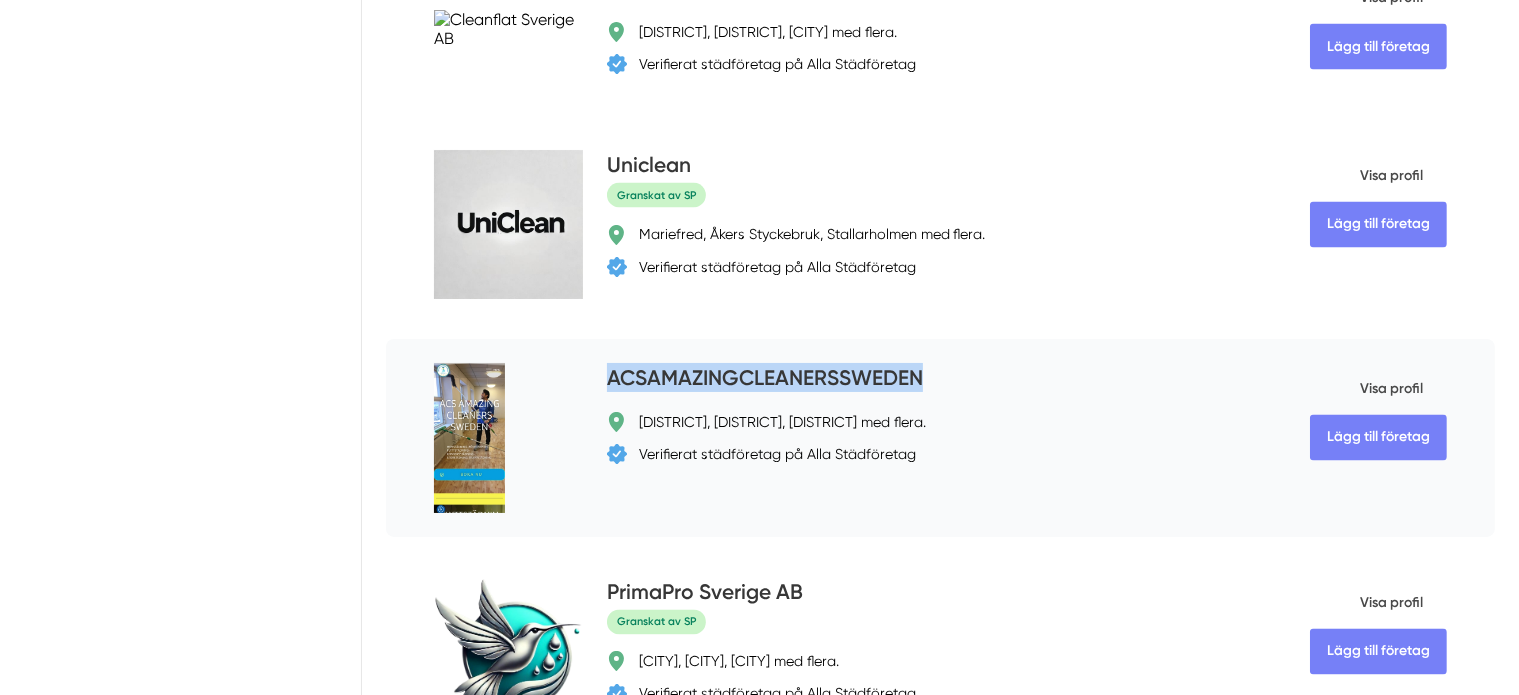 drag, startPoint x: 822, startPoint y: 319, endPoint x: 502, endPoint y: 329, distance: 320.15622 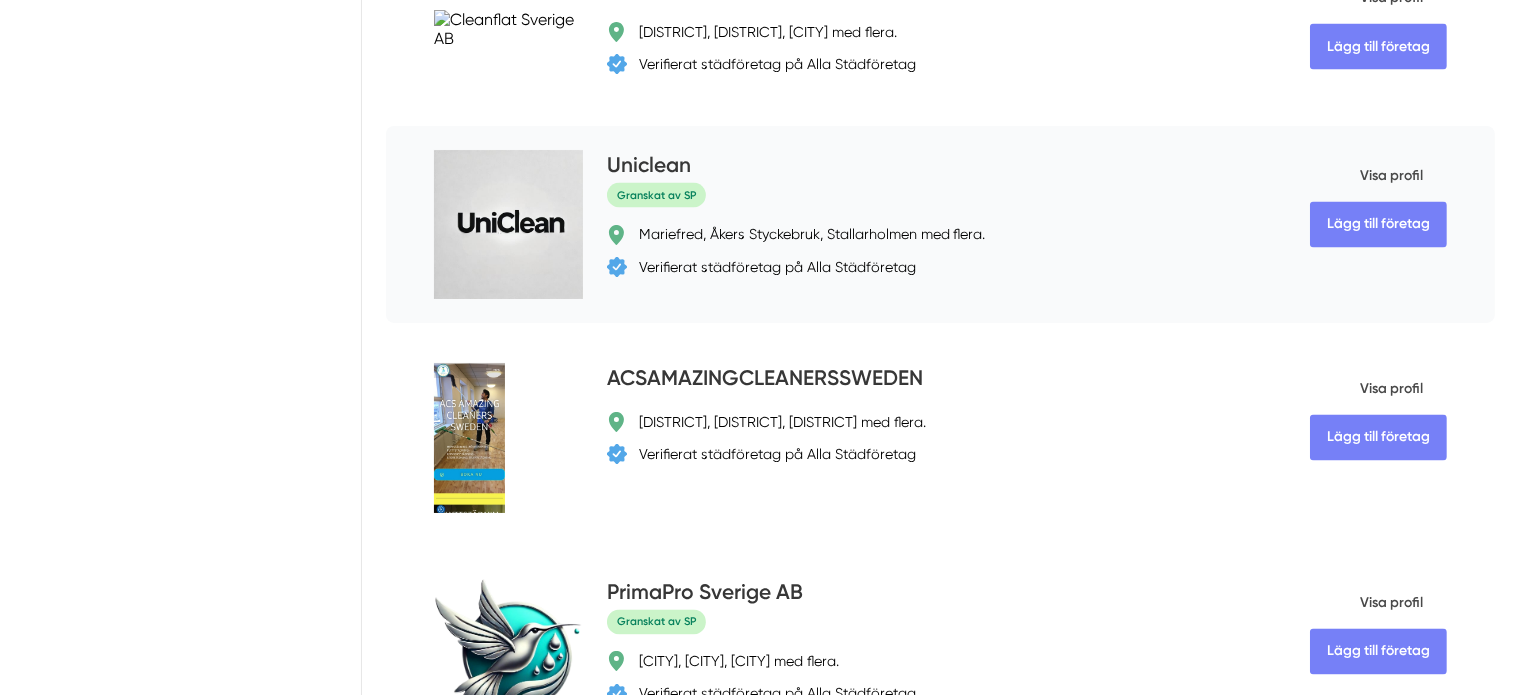 click on "[COMPANY_NAME] Granskat av SP [CITY], [CITY], [CITY] med flera. Verifierat städföretag på Alla Städföretag Visa profil Lägg till företag" at bounding box center (940, 224) 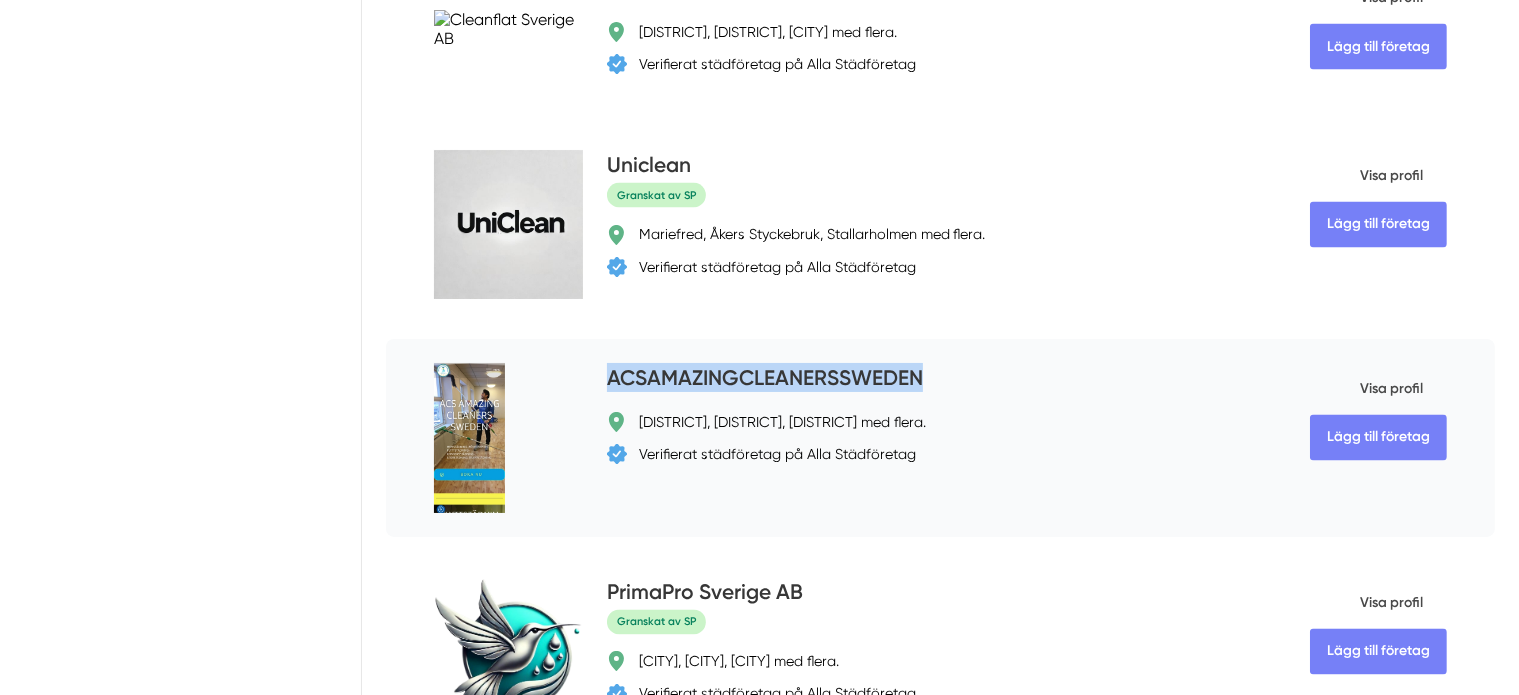 drag, startPoint x: 828, startPoint y: 304, endPoint x: 505, endPoint y: 310, distance: 323.05573 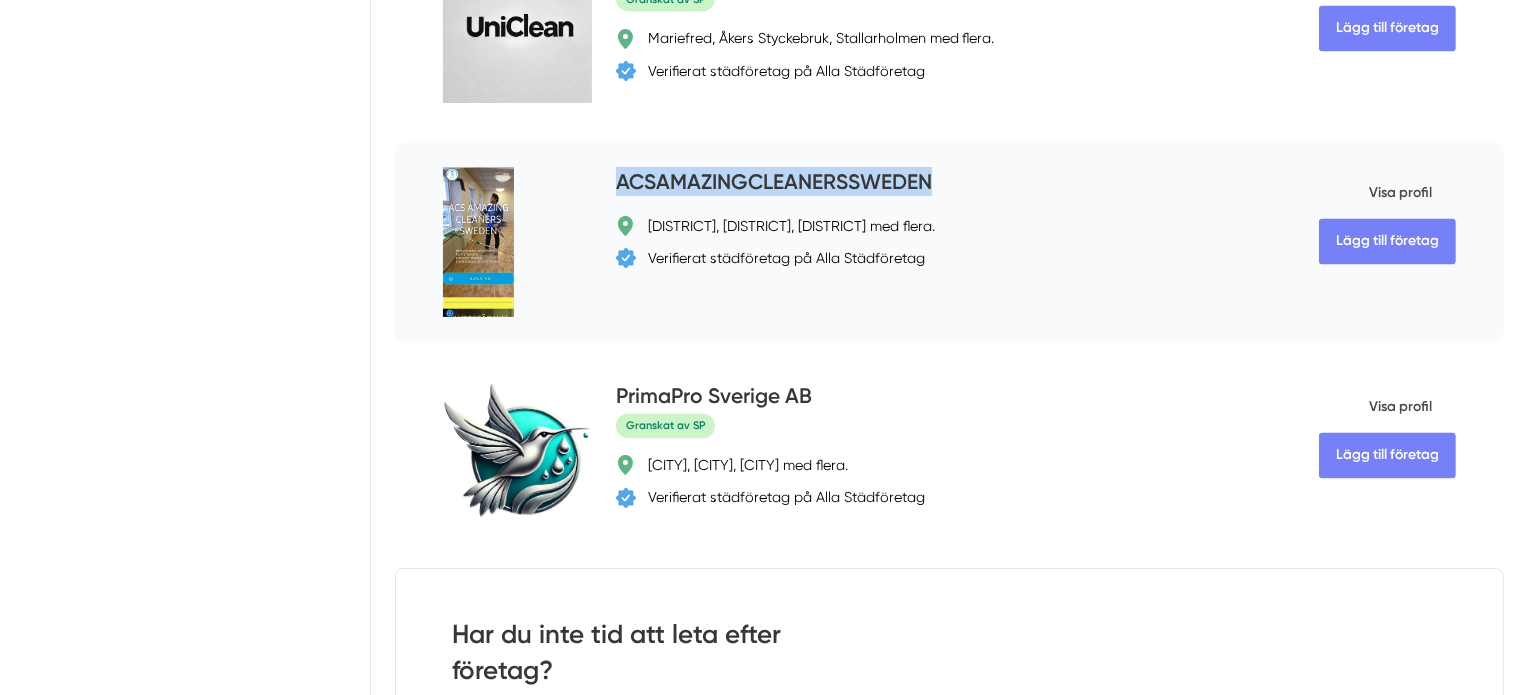 scroll, scrollTop: 3799, scrollLeft: 0, axis: vertical 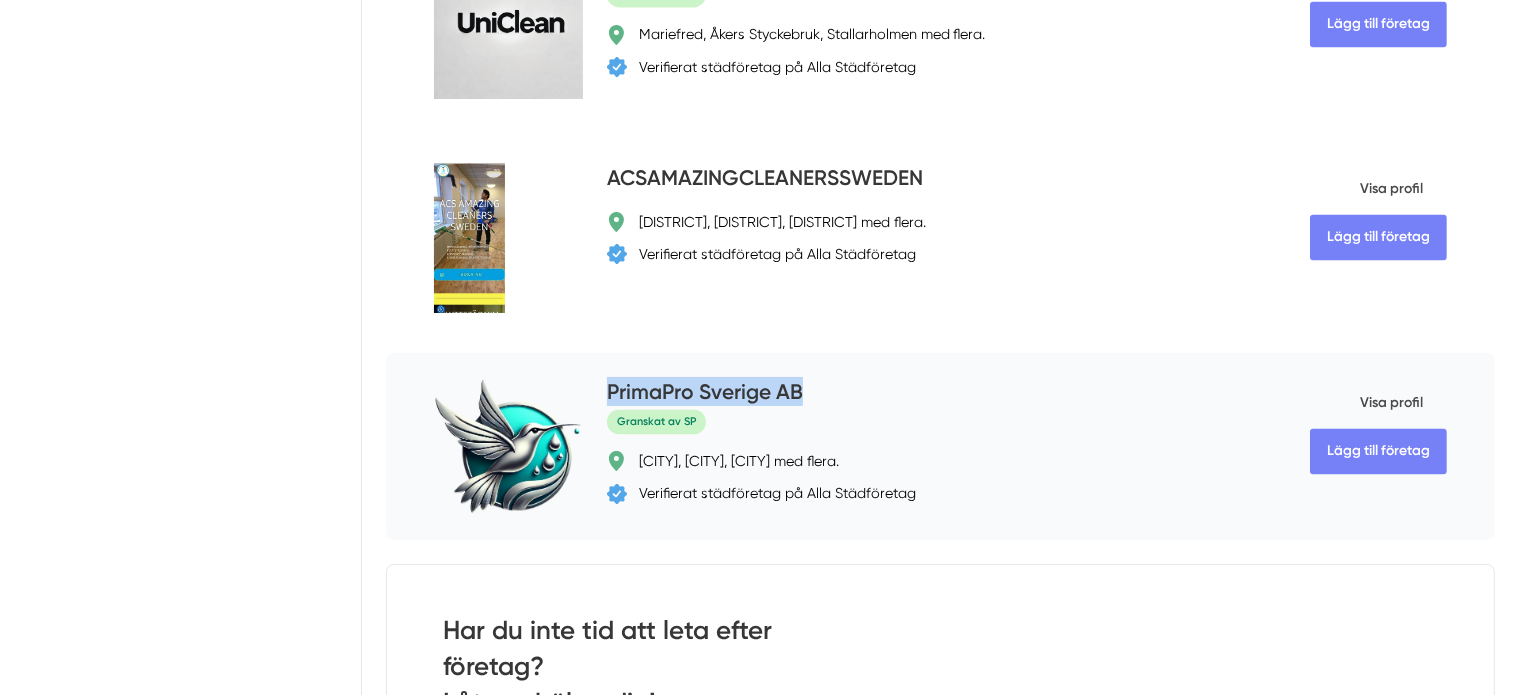 drag, startPoint x: 732, startPoint y: 326, endPoint x: 504, endPoint y: 327, distance: 228.0022 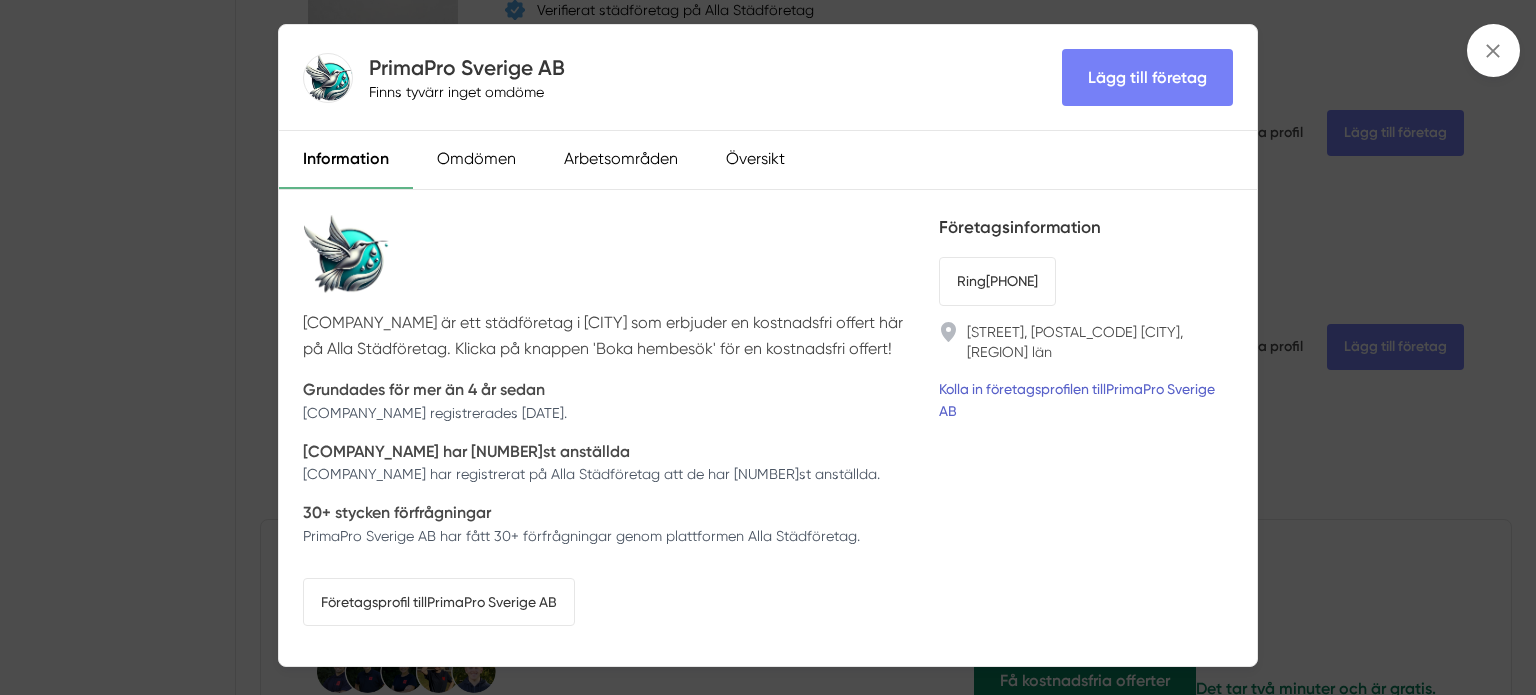click on "Kolla in företagsprofilen till  [COMPANY_NAME]" at bounding box center [1086, 400] 